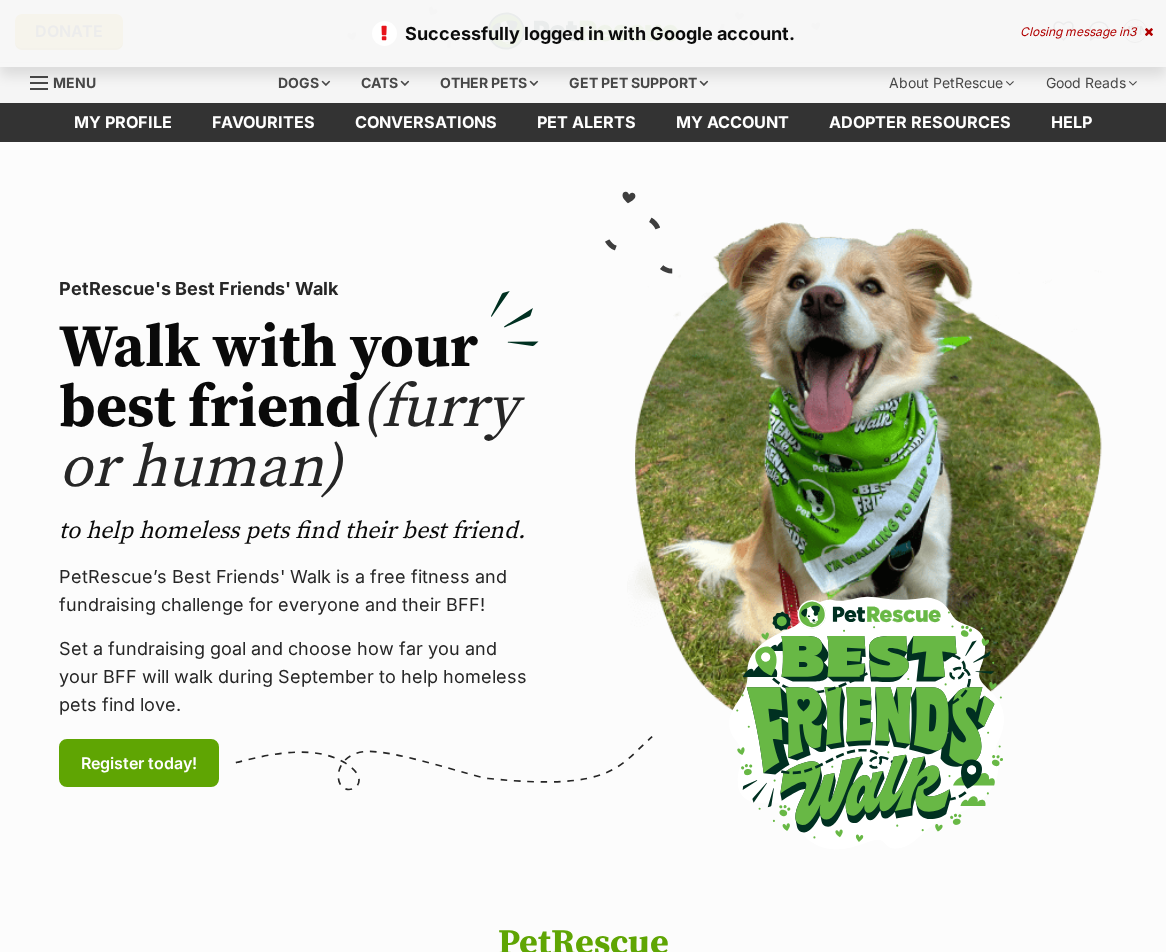 scroll, scrollTop: 0, scrollLeft: 0, axis: both 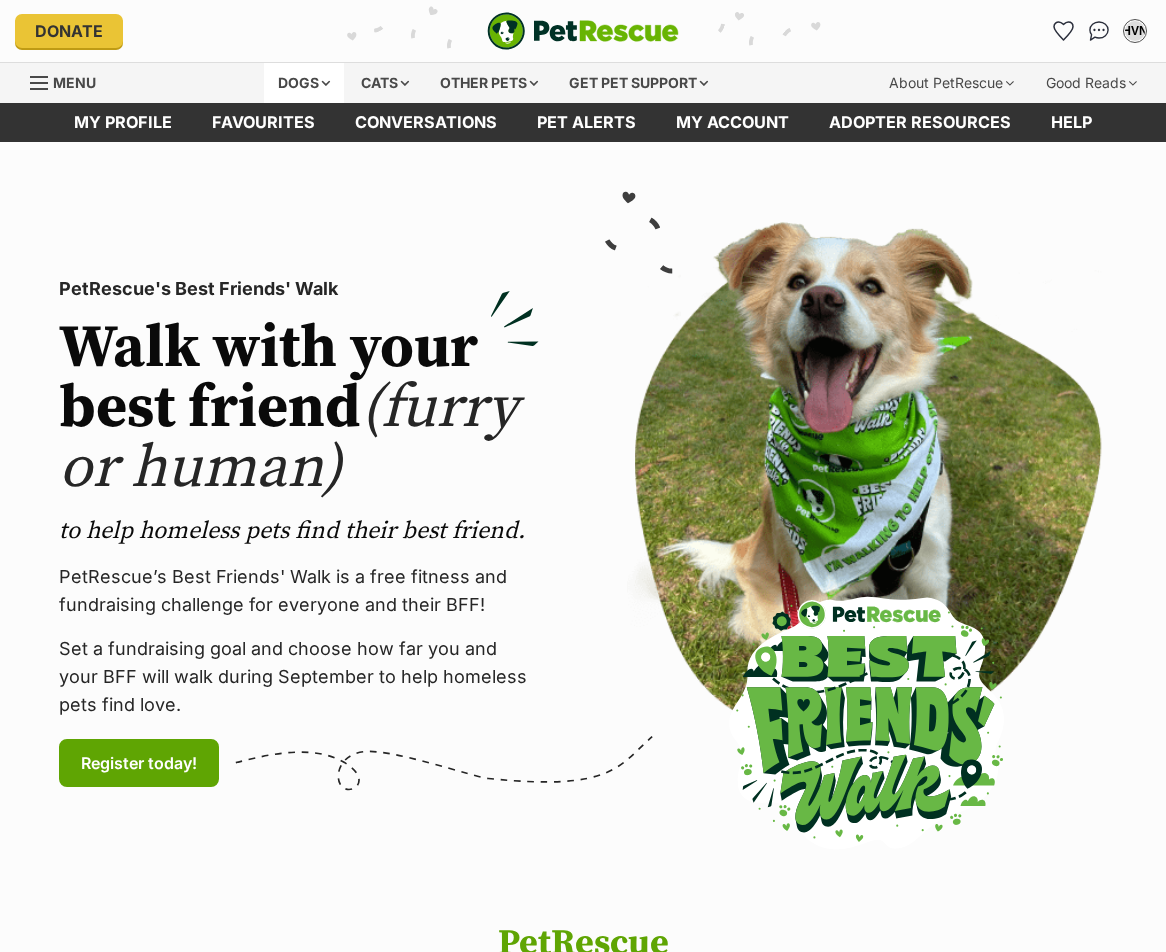 click on "Dogs" at bounding box center [304, 83] 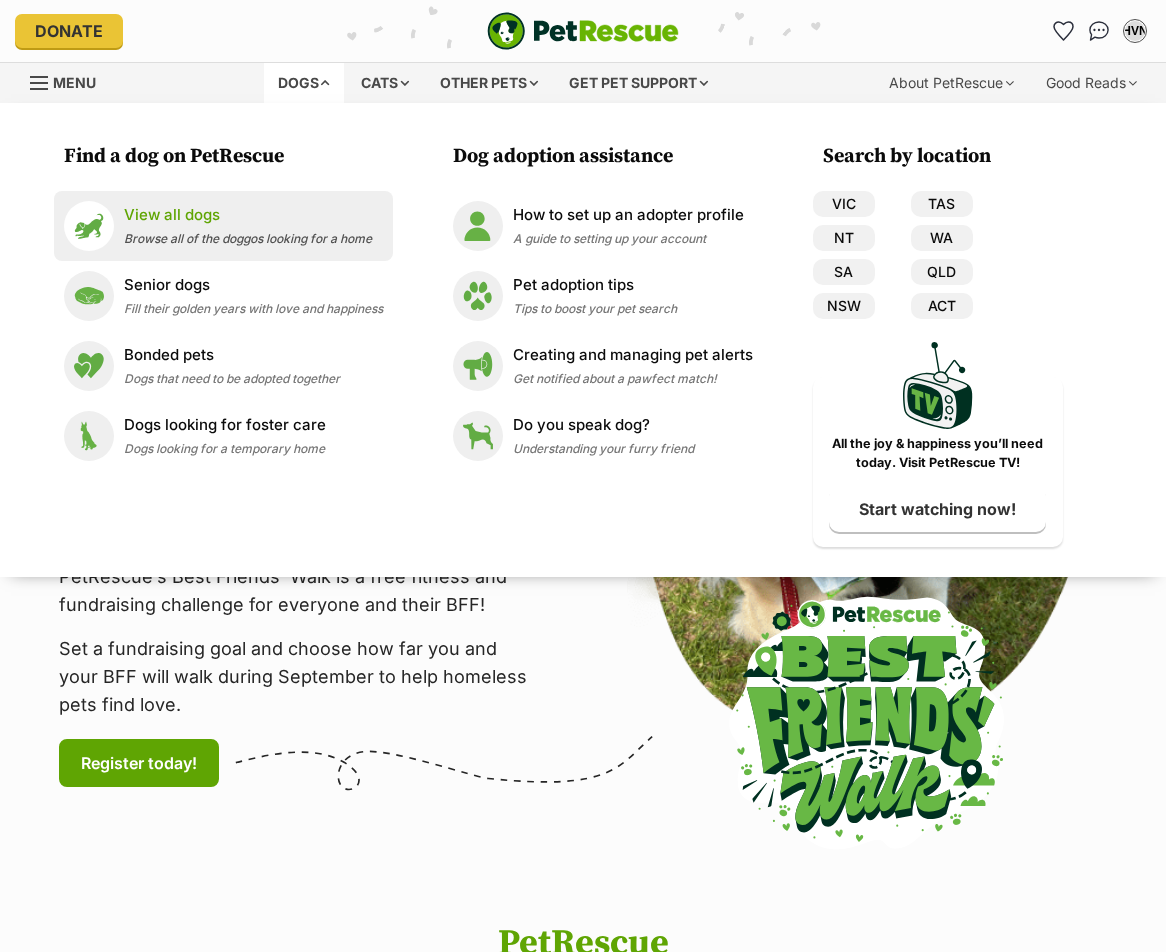 click on "View all dogs" at bounding box center (248, 215) 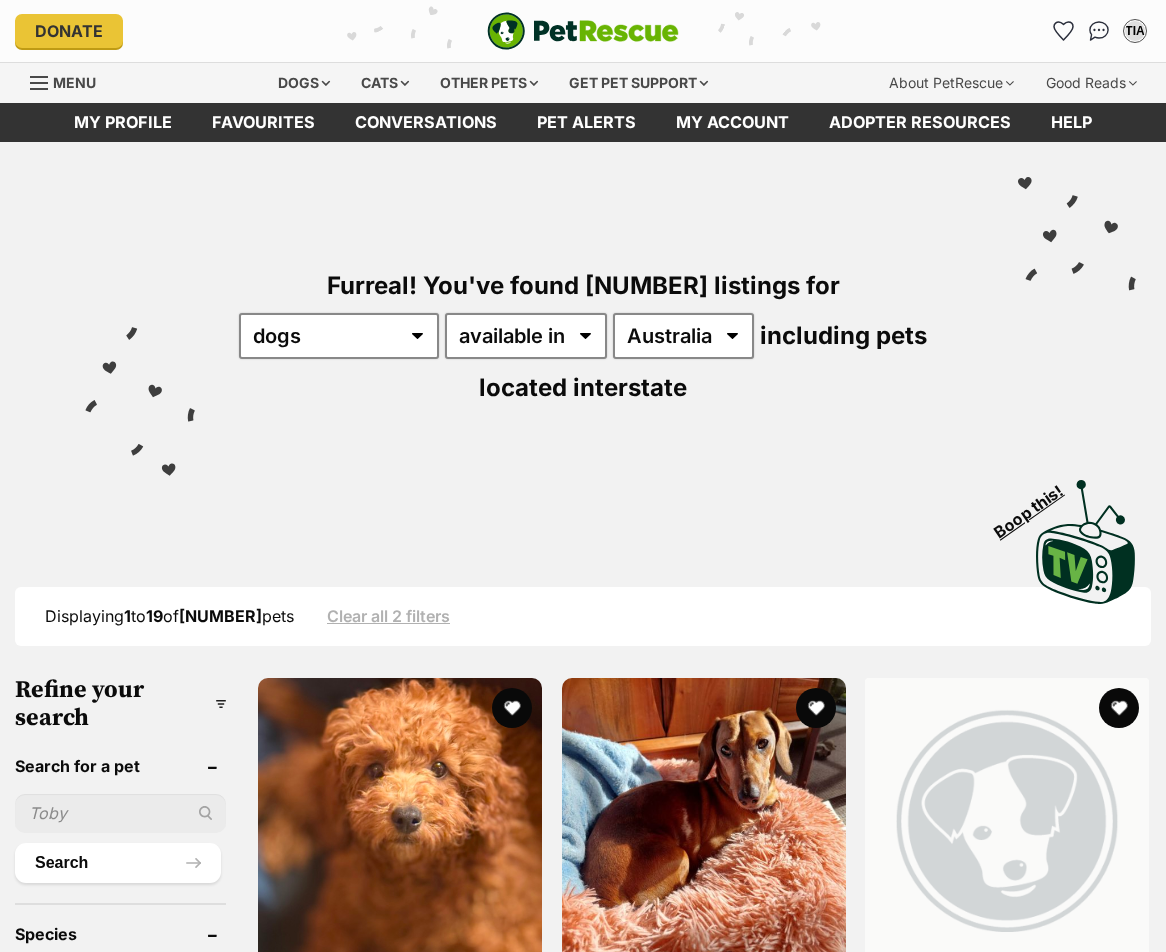 scroll, scrollTop: 600, scrollLeft: 0, axis: vertical 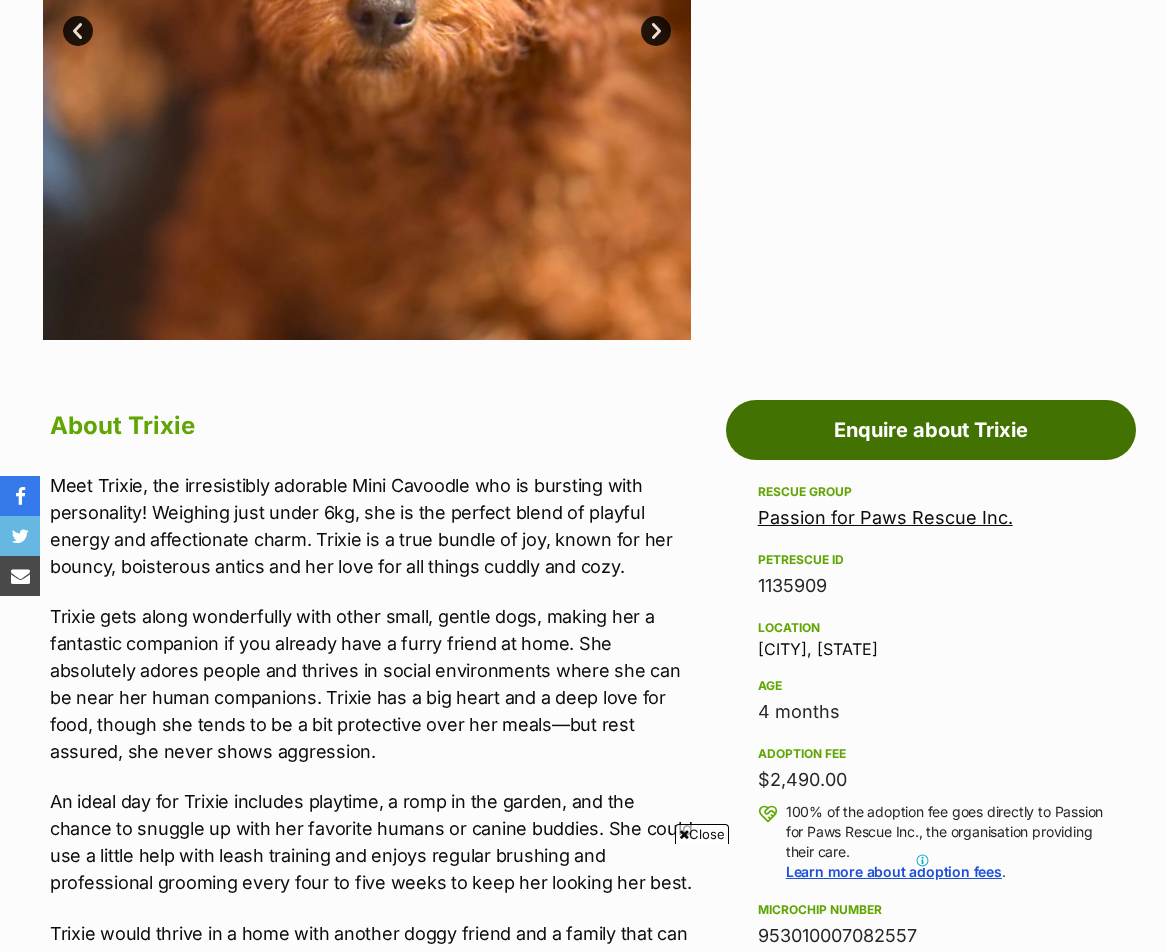 click on "Enquire about Trixie" at bounding box center (931, 430) 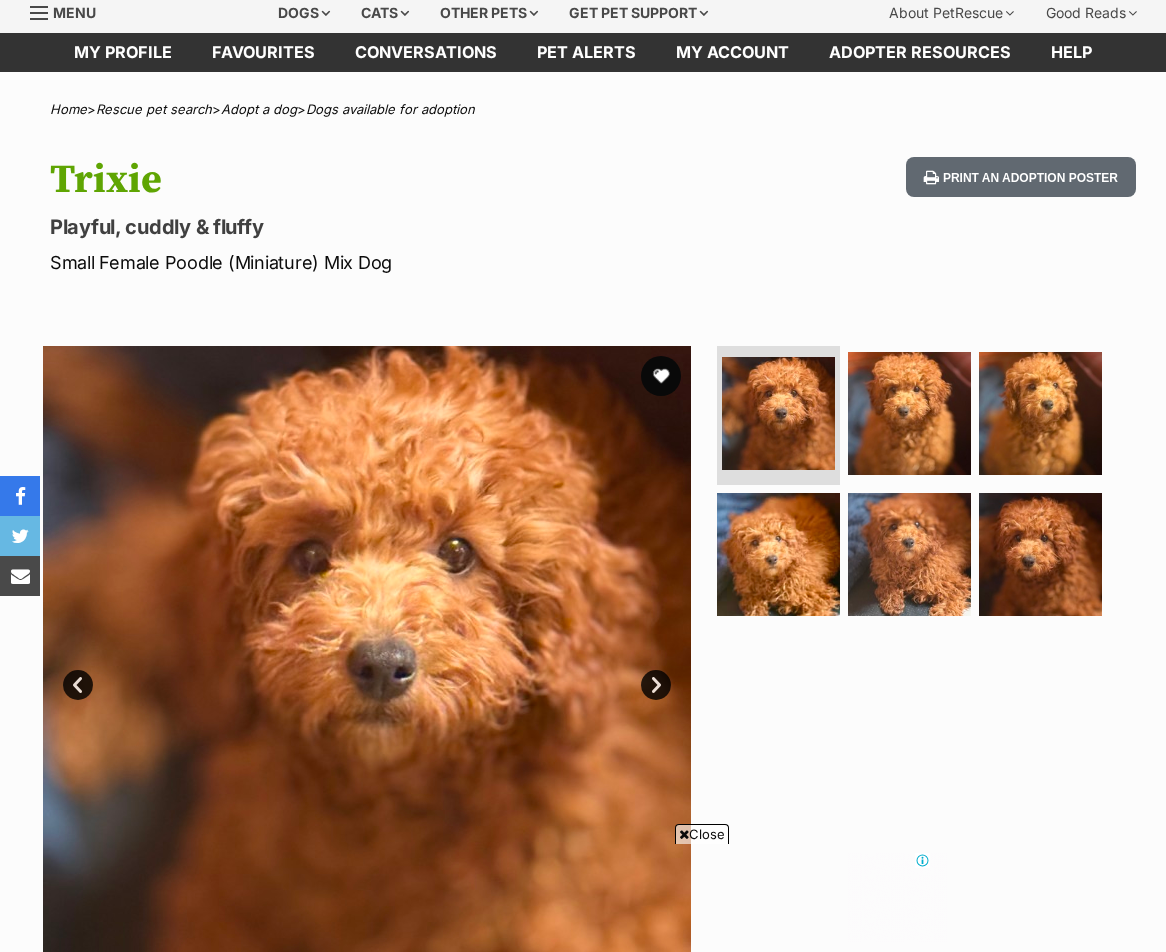 scroll, scrollTop: 24, scrollLeft: 0, axis: vertical 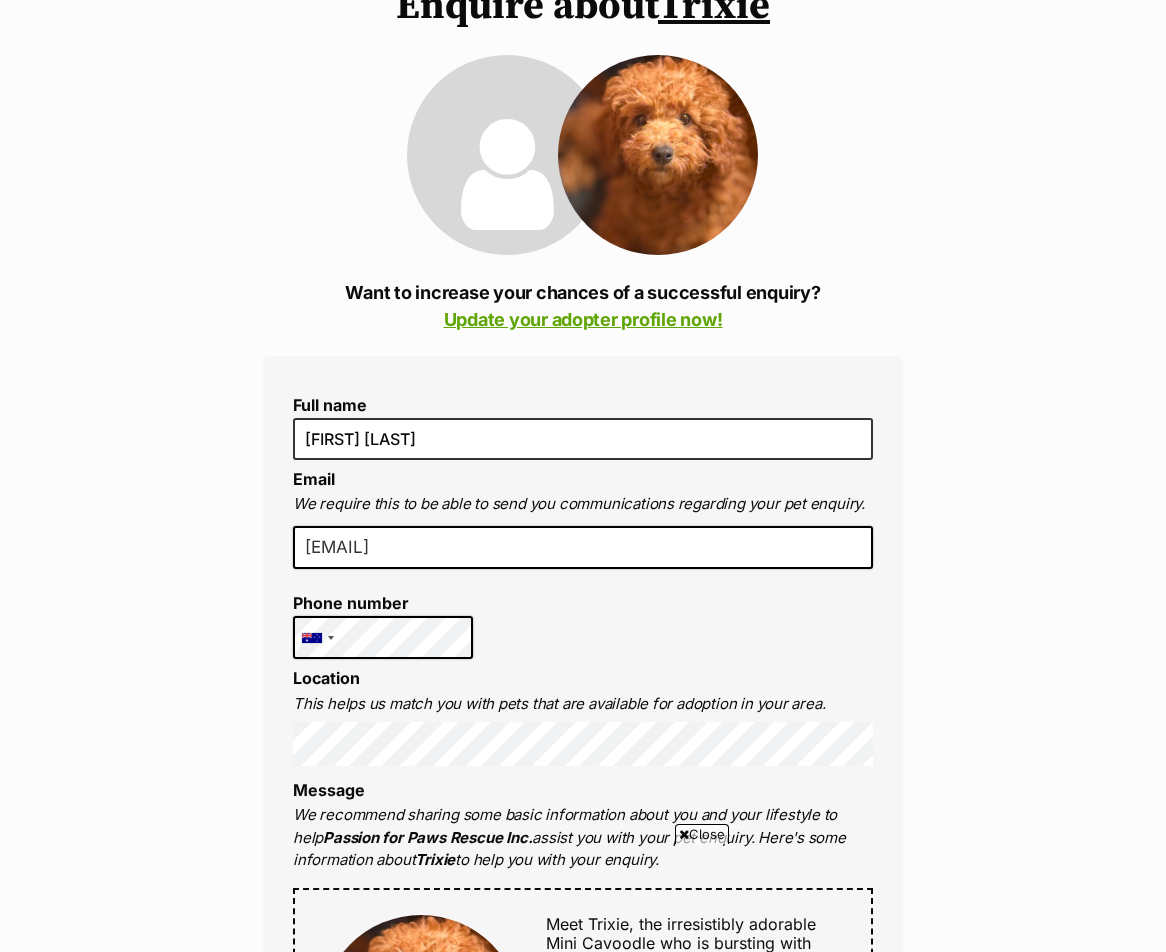 click on "nguyenhuuviet73321@gmail.com" at bounding box center (583, 548) 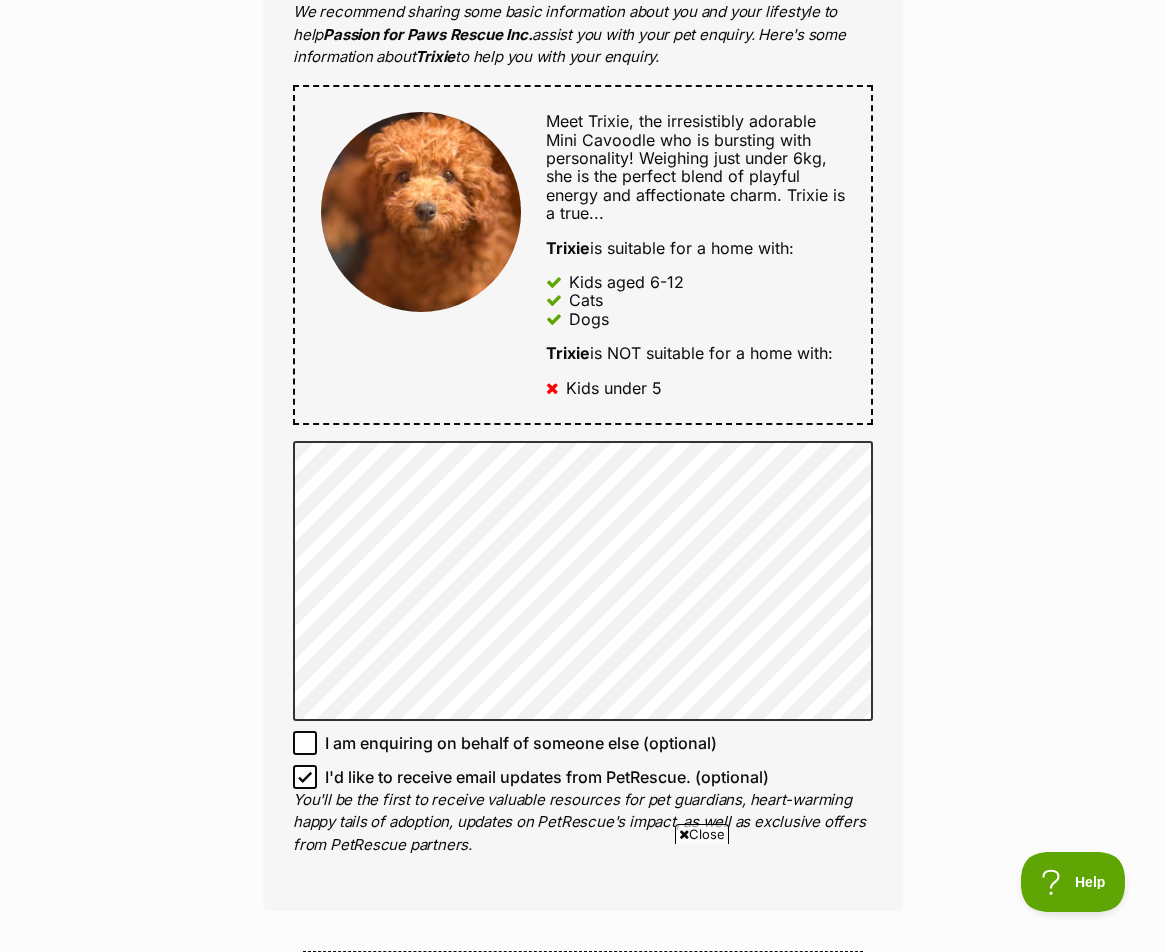 scroll, scrollTop: 999, scrollLeft: 0, axis: vertical 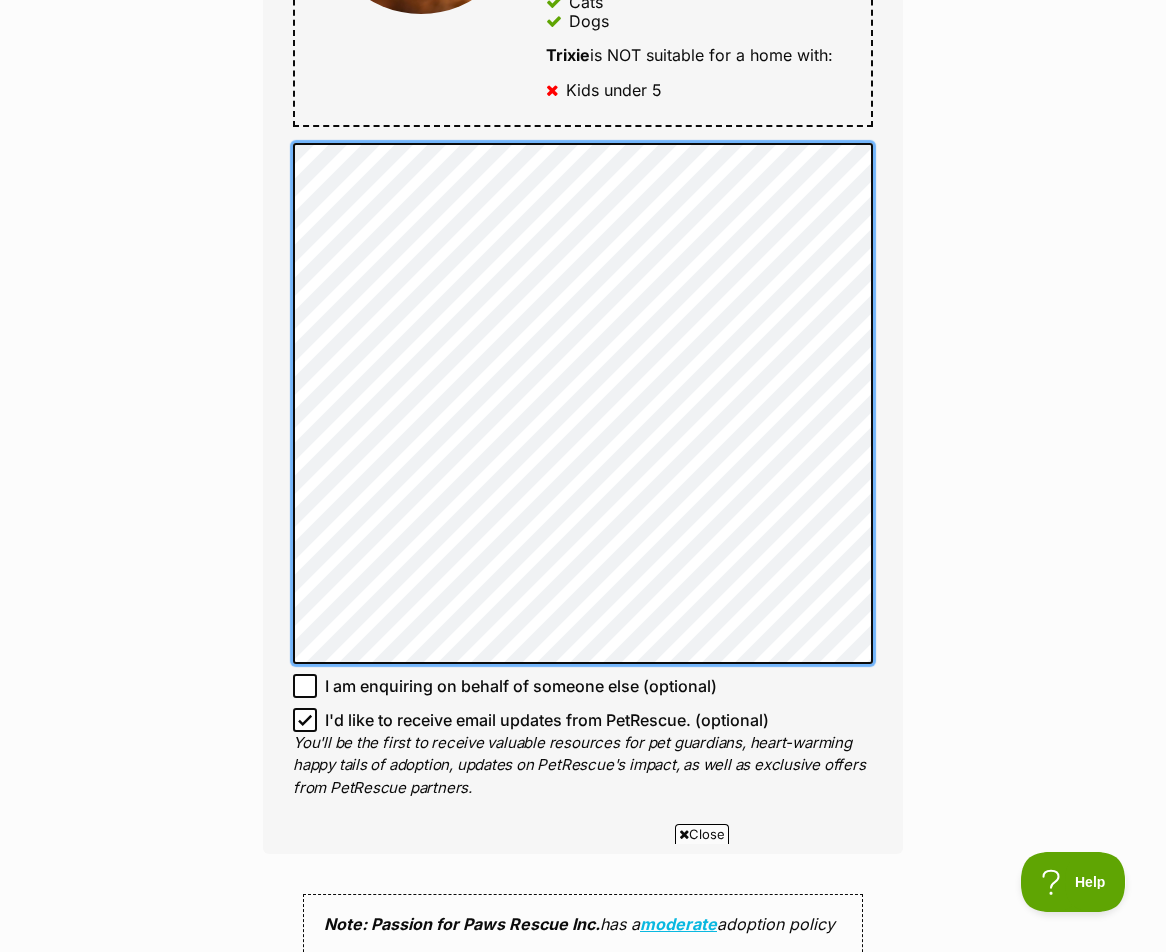 click on "Enquire about  Trixie
Want to increase your chances of a successful enquiry?
Update your adopter profile now!
Full name Huu Viet Nguyen
Email
We require this to be able to send you communications regarding your pet enquiry.
nguyenhuuviet73321@gmail.com
Phone number United States +1 United Kingdom +44 Afghanistan (‫افغانستان‬‎) +93 Albania (Shqipëri) +355 Algeria (‫الجزائر‬‎) +213 American Samoa +1684 Andorra +376 Angola +244 Anguilla +1264 Antigua and Barbuda +1268 Argentina +54 Armenia (Հայաստան) +374 Aruba +297 Australia +61 Austria (Österreich) +43 Azerbaijan (Azərbaycan) +994 Bahamas +1242 Bahrain (‫البحرين‬‎) +973 Bangladesh (বাংলাদেশ) +880 Barbados +1246 Belarus (Беларусь) +375 Belgium (België) +32 Belize +501 Benin (Bénin) +229 Bermuda +1441 Bhutan (འབྲུག) +975 Bolivia +591 Bosnia and Herzegovina (Босна и Херцеговина) +387 Botswana +267 Brazil (Brasil)" at bounding box center [583, 312] 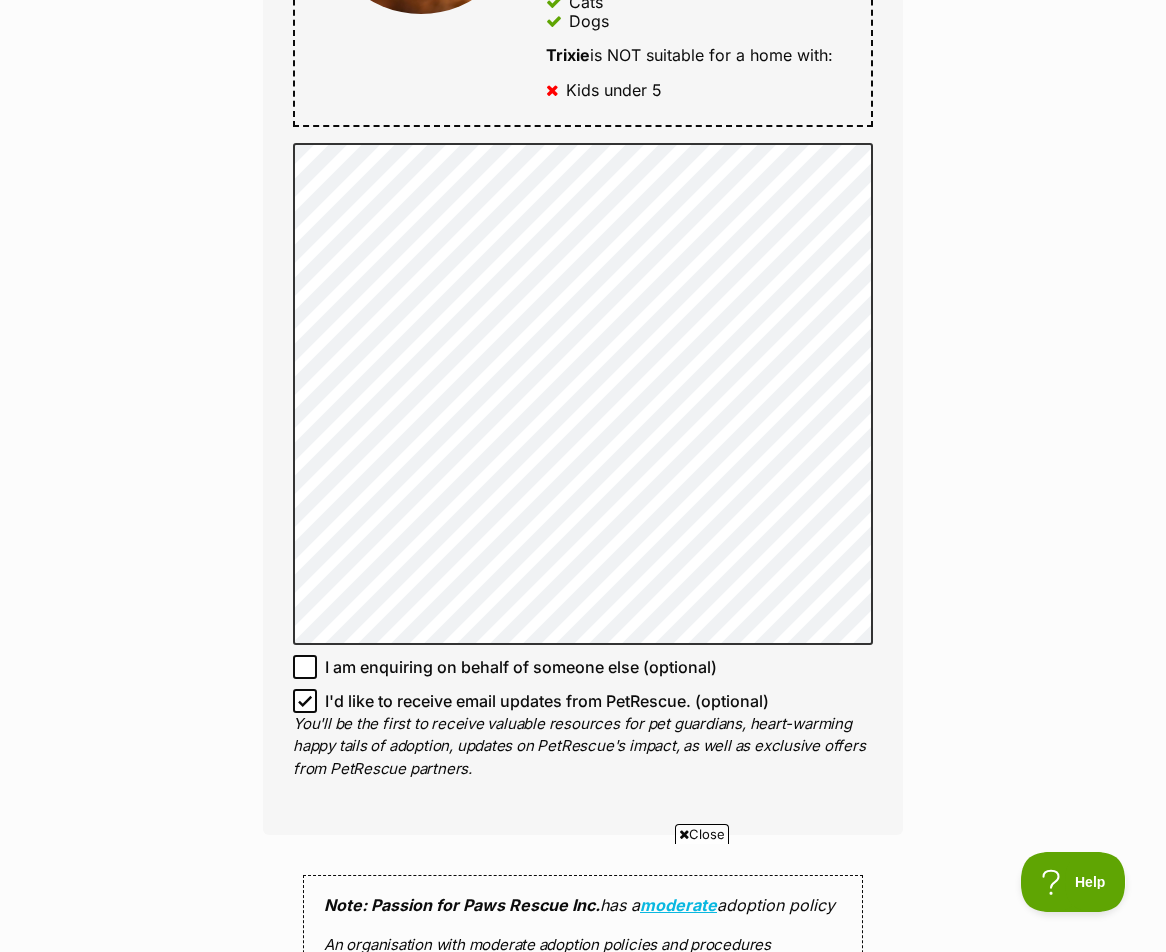 click on "I am enquiring on behalf of someone else (optional)" at bounding box center (521, 667) 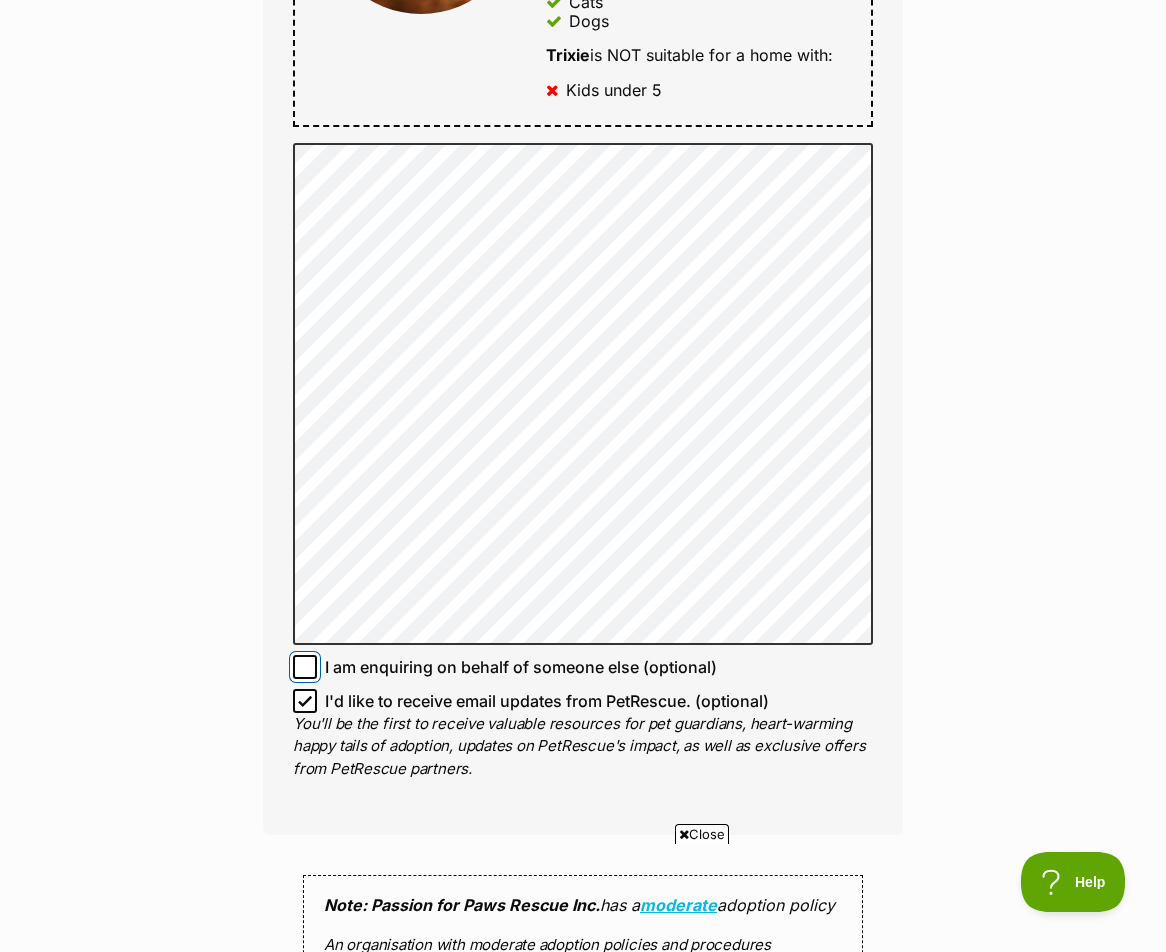 click on "I am enquiring on behalf of someone else (optional)" at bounding box center [305, 667] 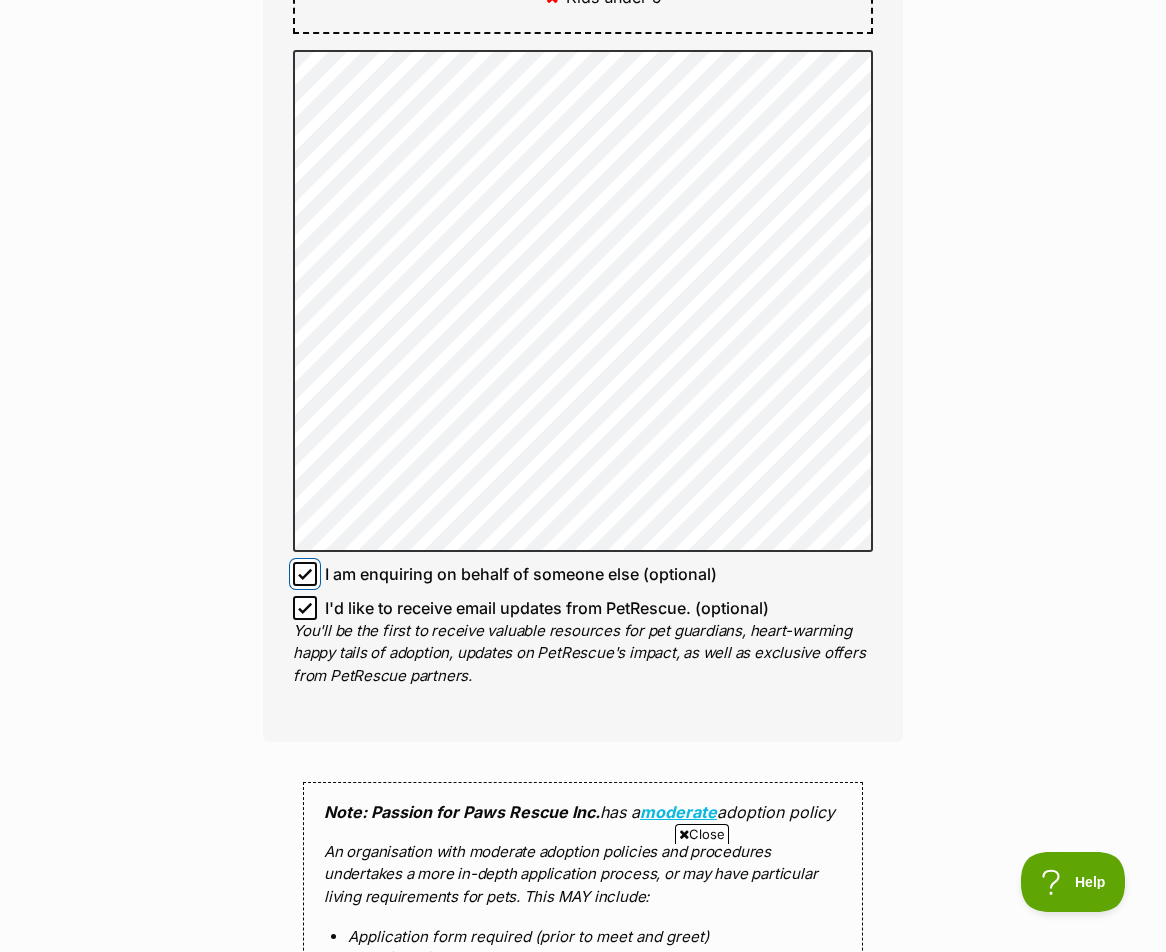 scroll, scrollTop: 1800, scrollLeft: 0, axis: vertical 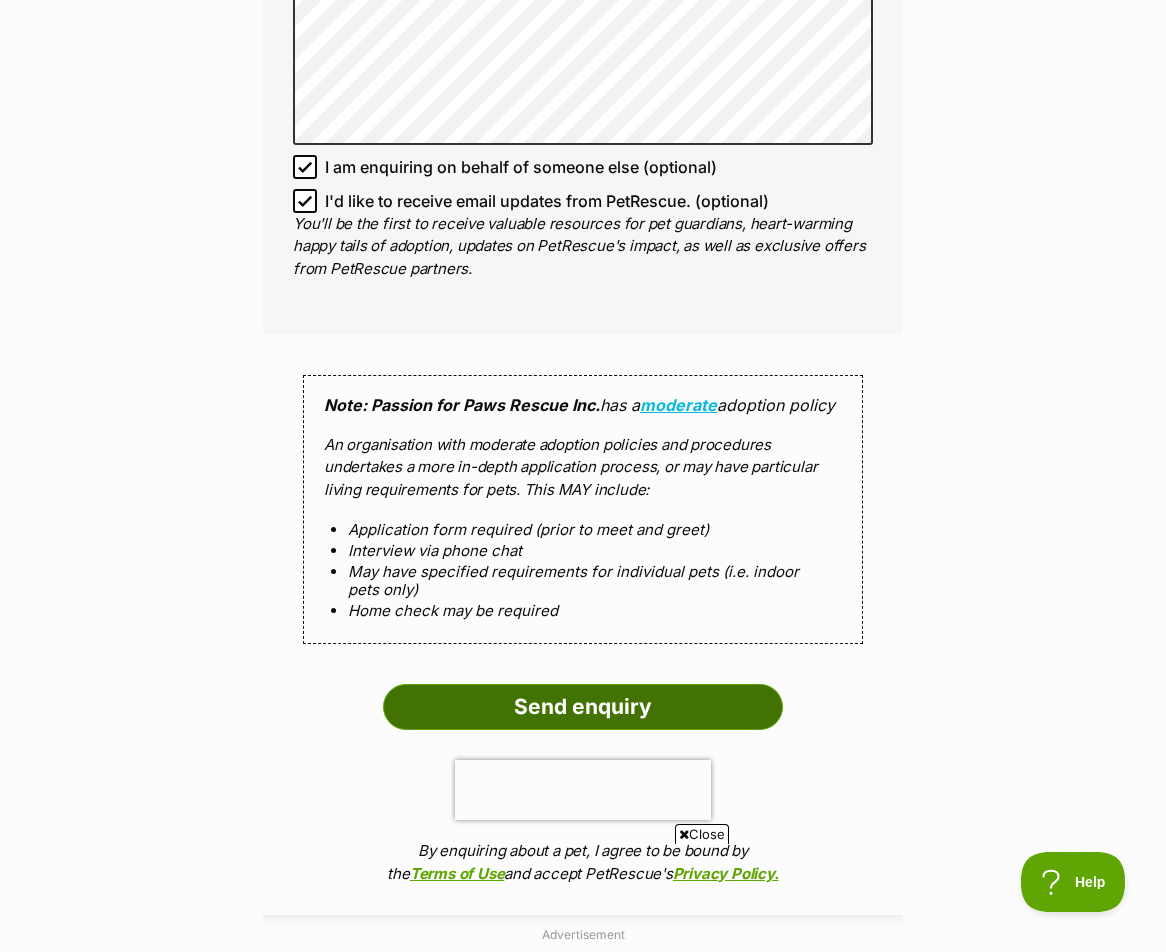 click on "Send enquiry" at bounding box center (583, 707) 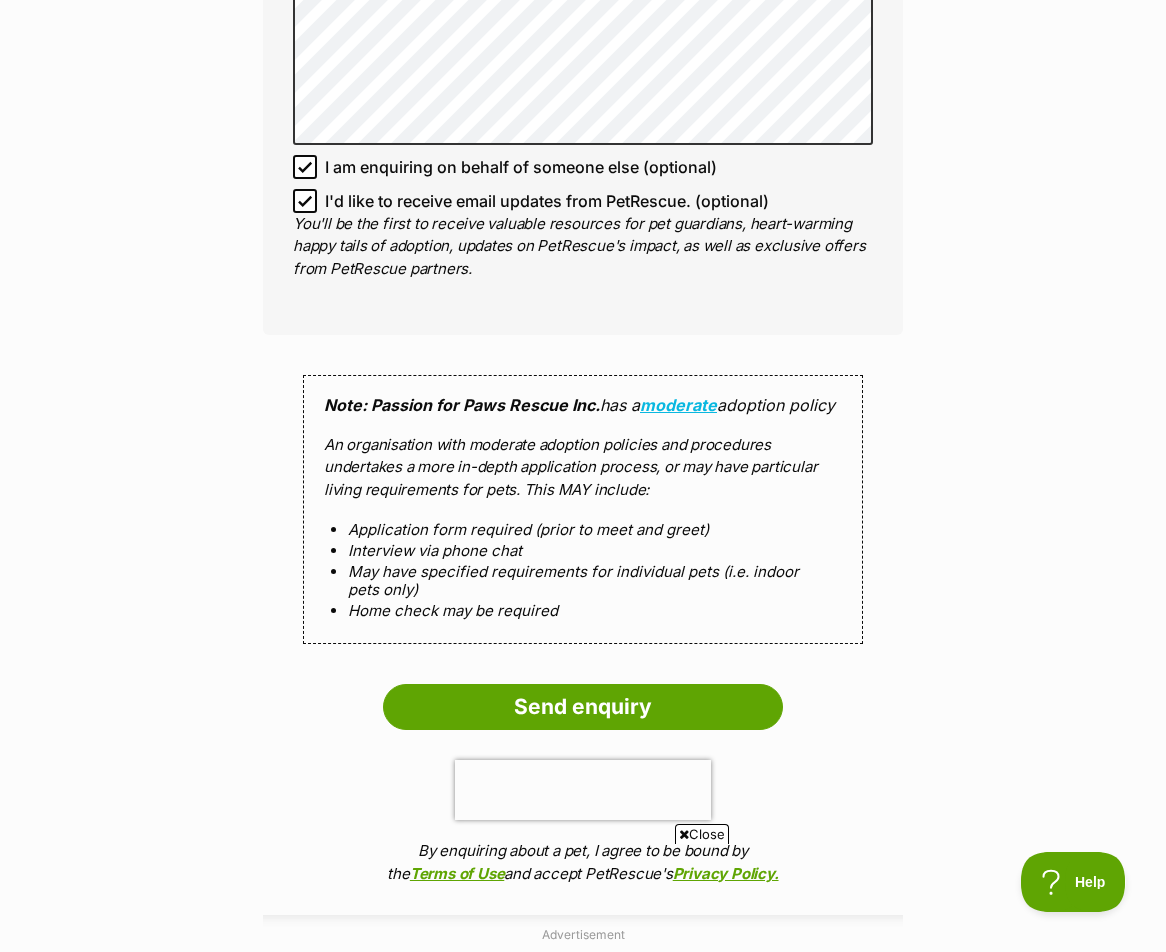 scroll, scrollTop: 0, scrollLeft: 0, axis: both 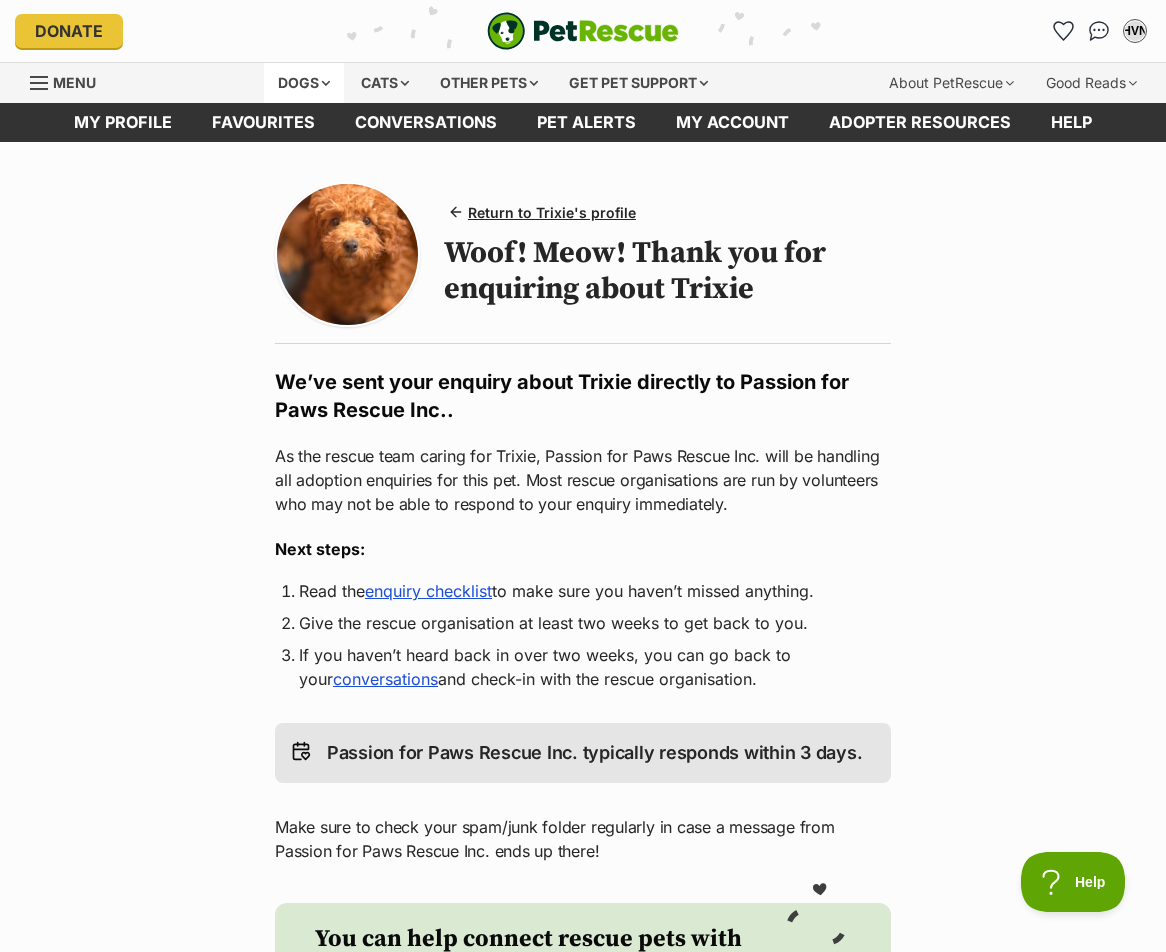 click on "Dogs" at bounding box center [304, 83] 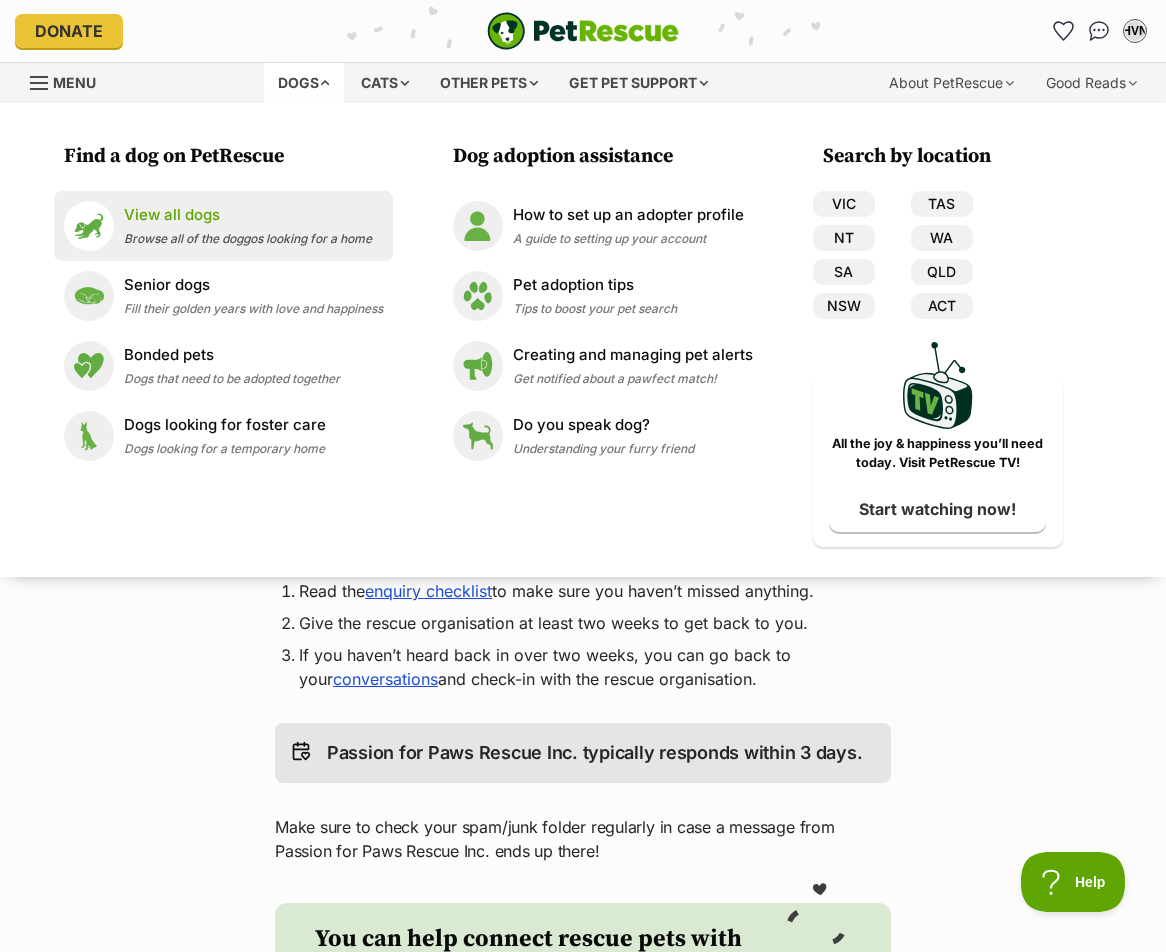 click on "View all dogs" at bounding box center (248, 215) 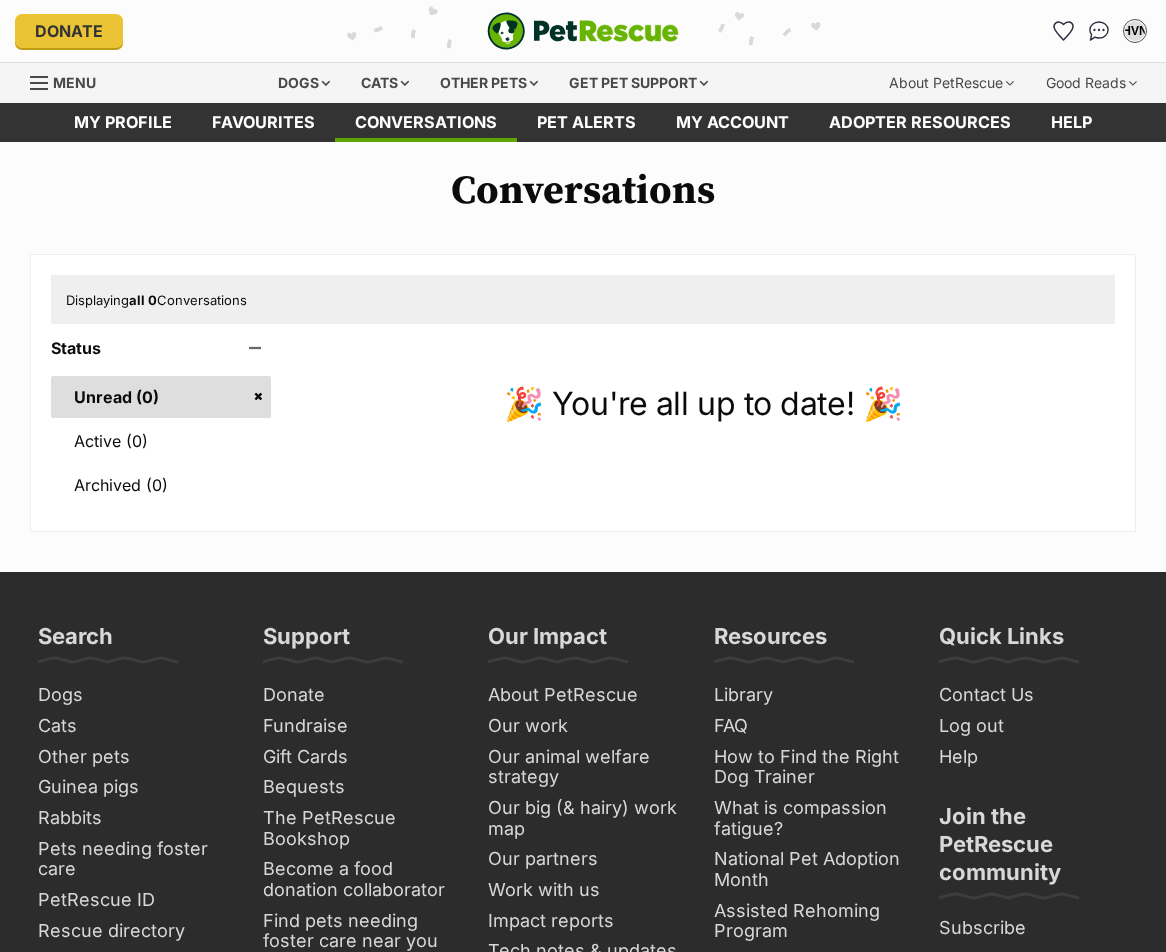 scroll, scrollTop: 0, scrollLeft: 0, axis: both 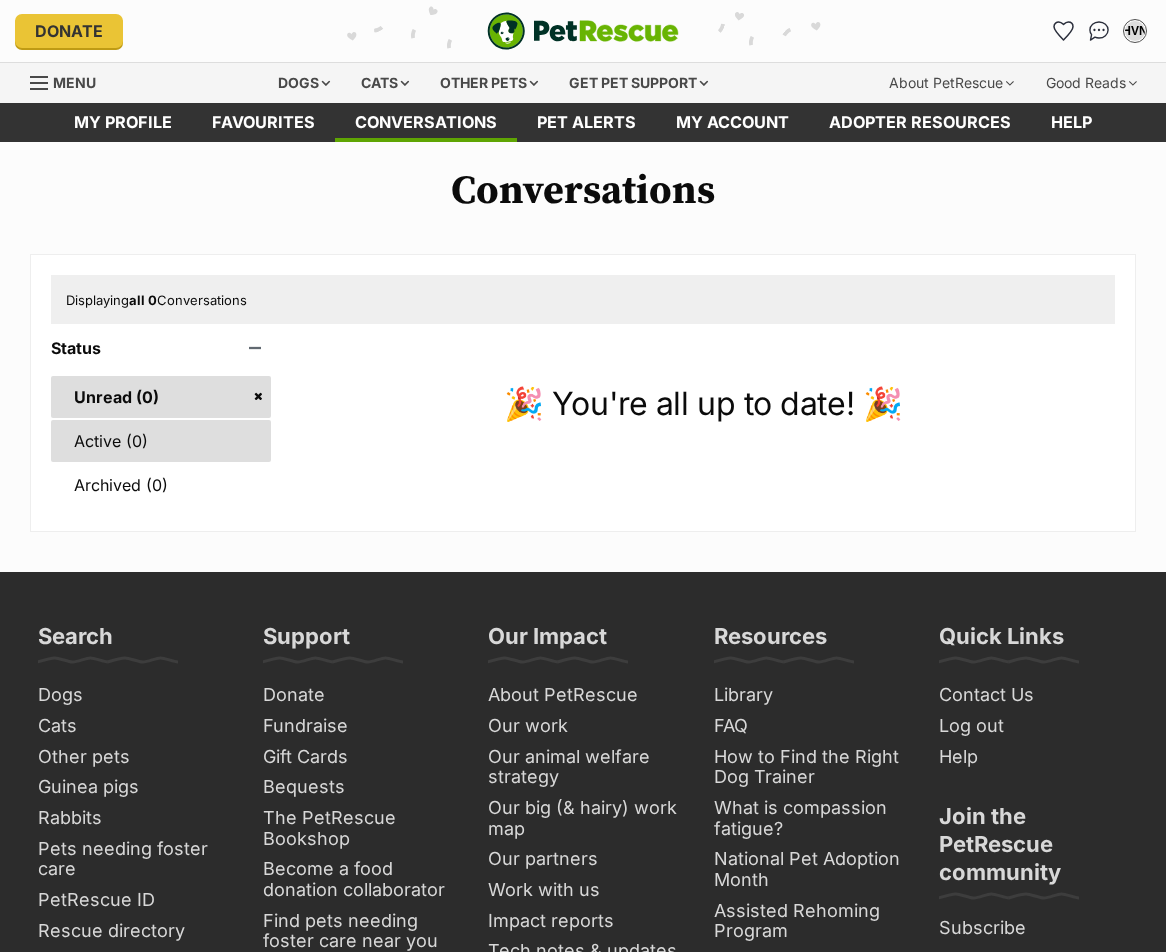 click on "Active (0)" at bounding box center [161, 441] 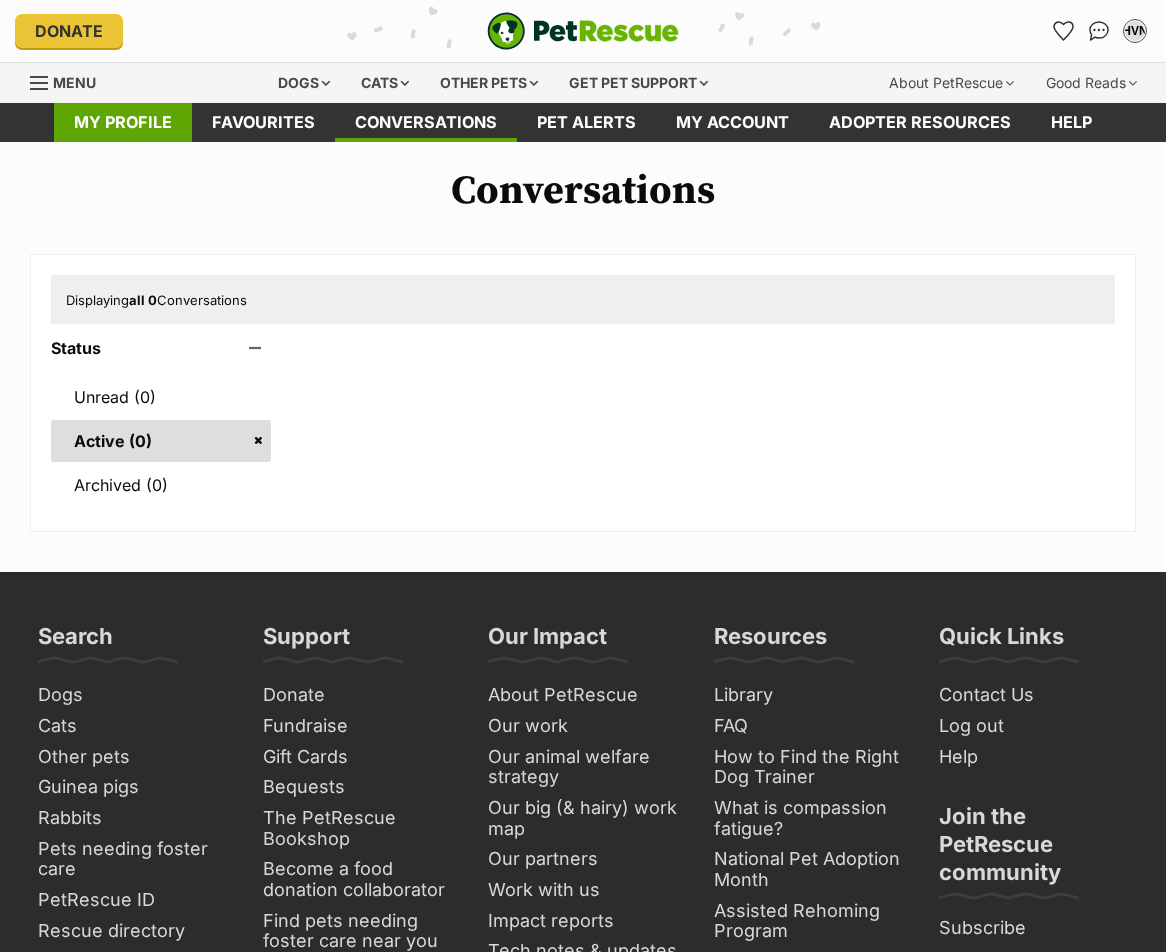 scroll, scrollTop: 0, scrollLeft: 0, axis: both 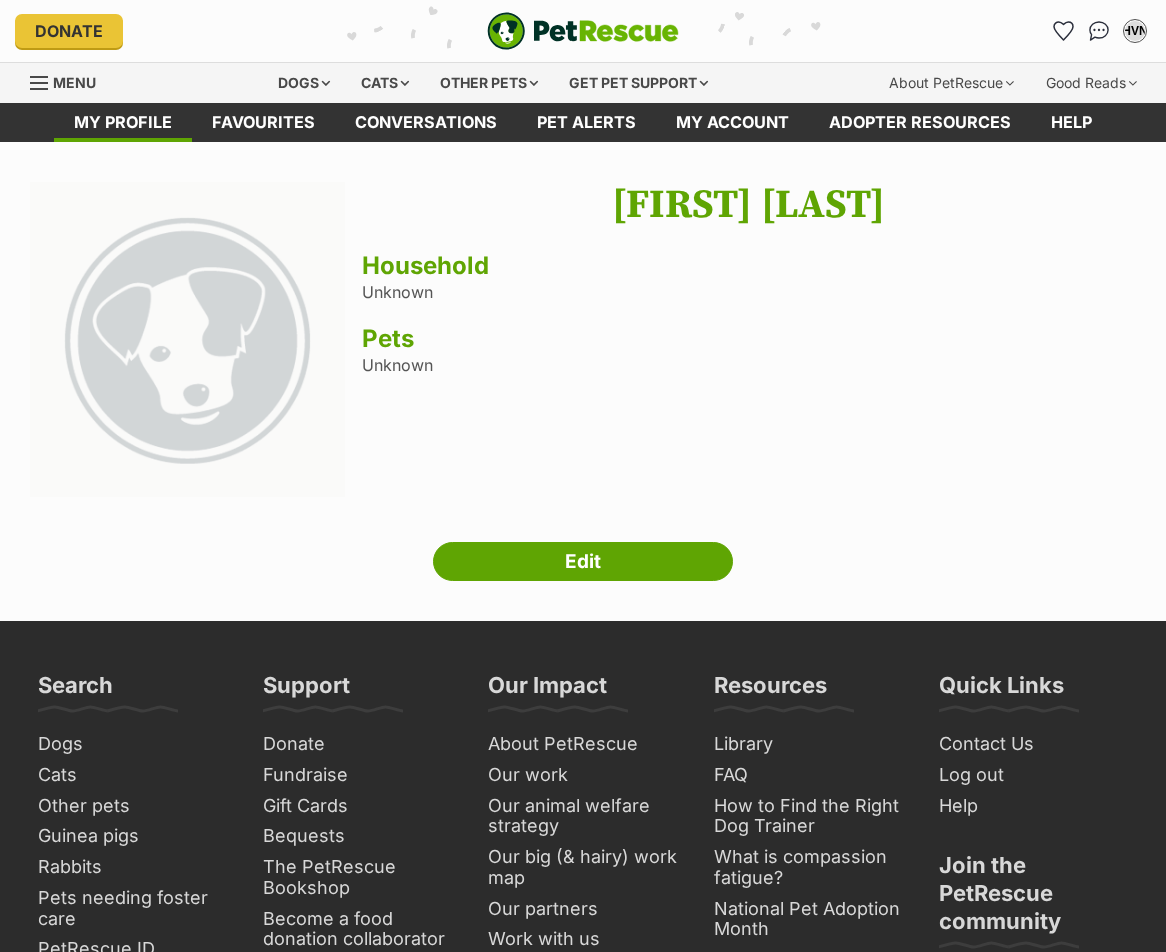click on "Menu" at bounding box center [74, 82] 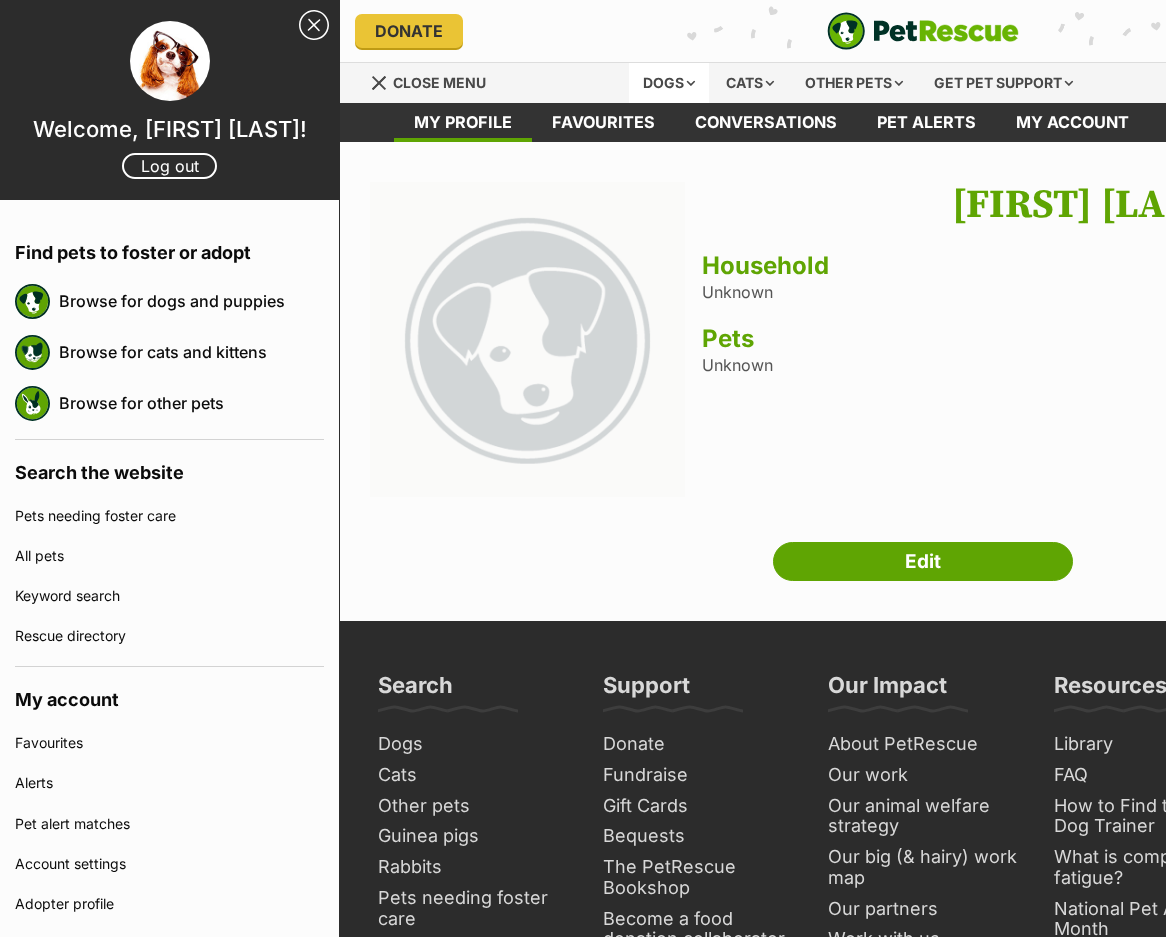 click on "Dogs" at bounding box center [669, 83] 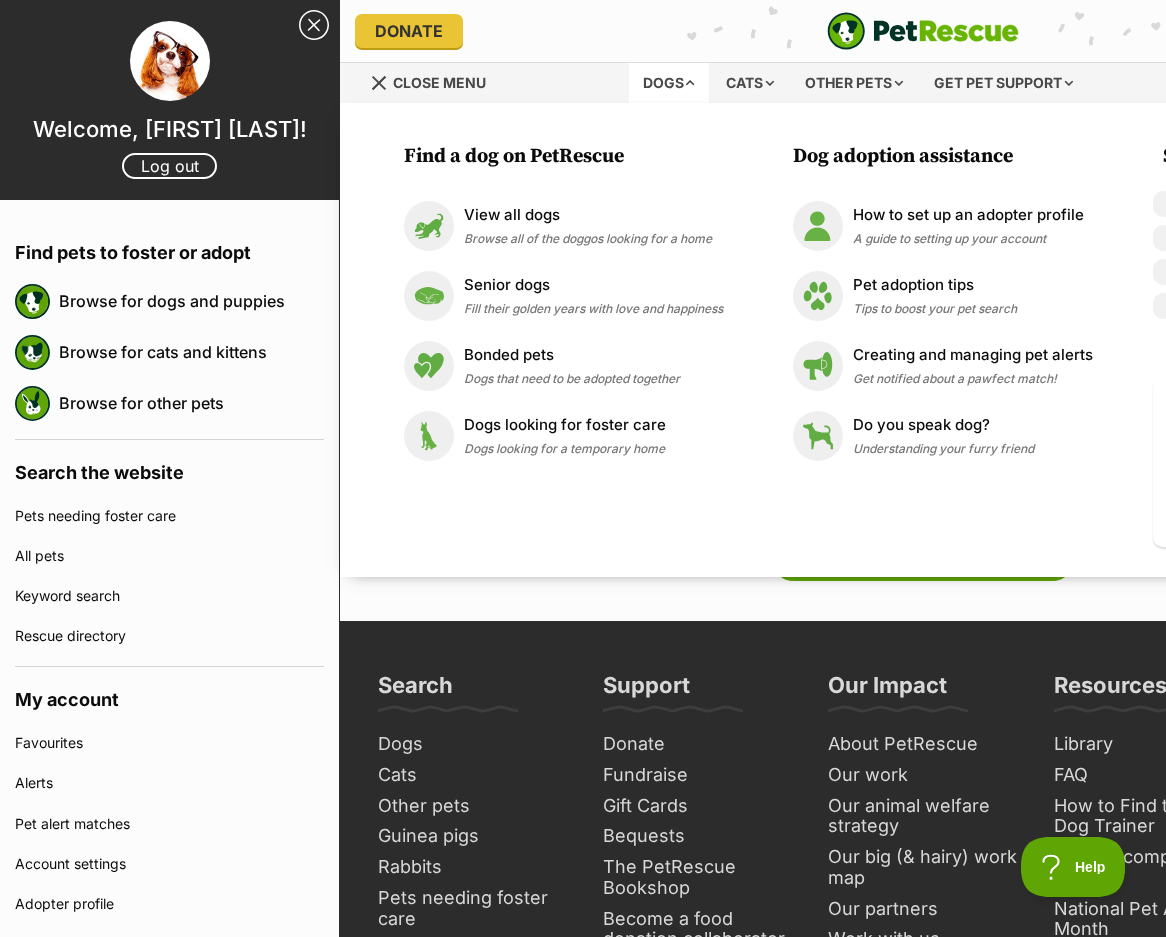 scroll, scrollTop: 0, scrollLeft: 0, axis: both 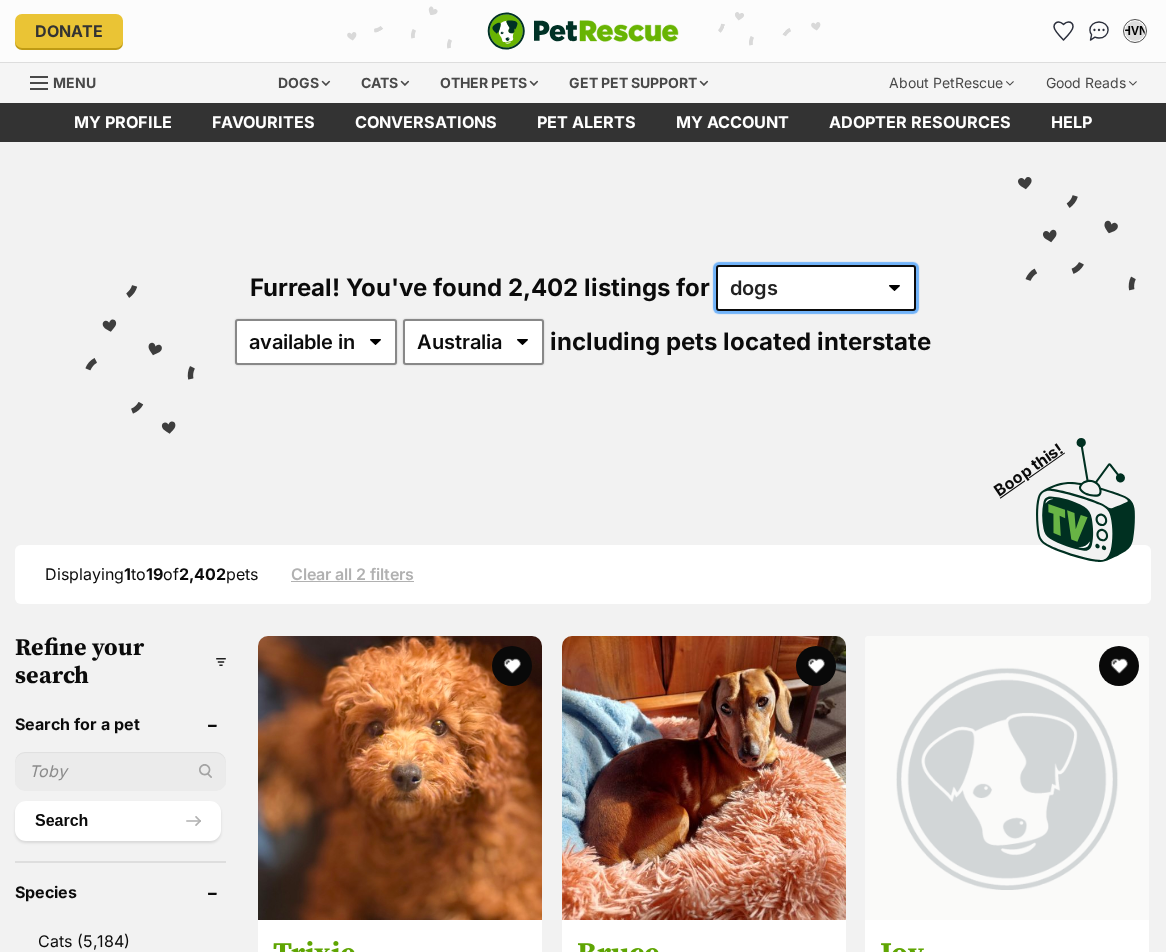click on "any type of pet
cats
dogs
other pets" at bounding box center (816, 288) 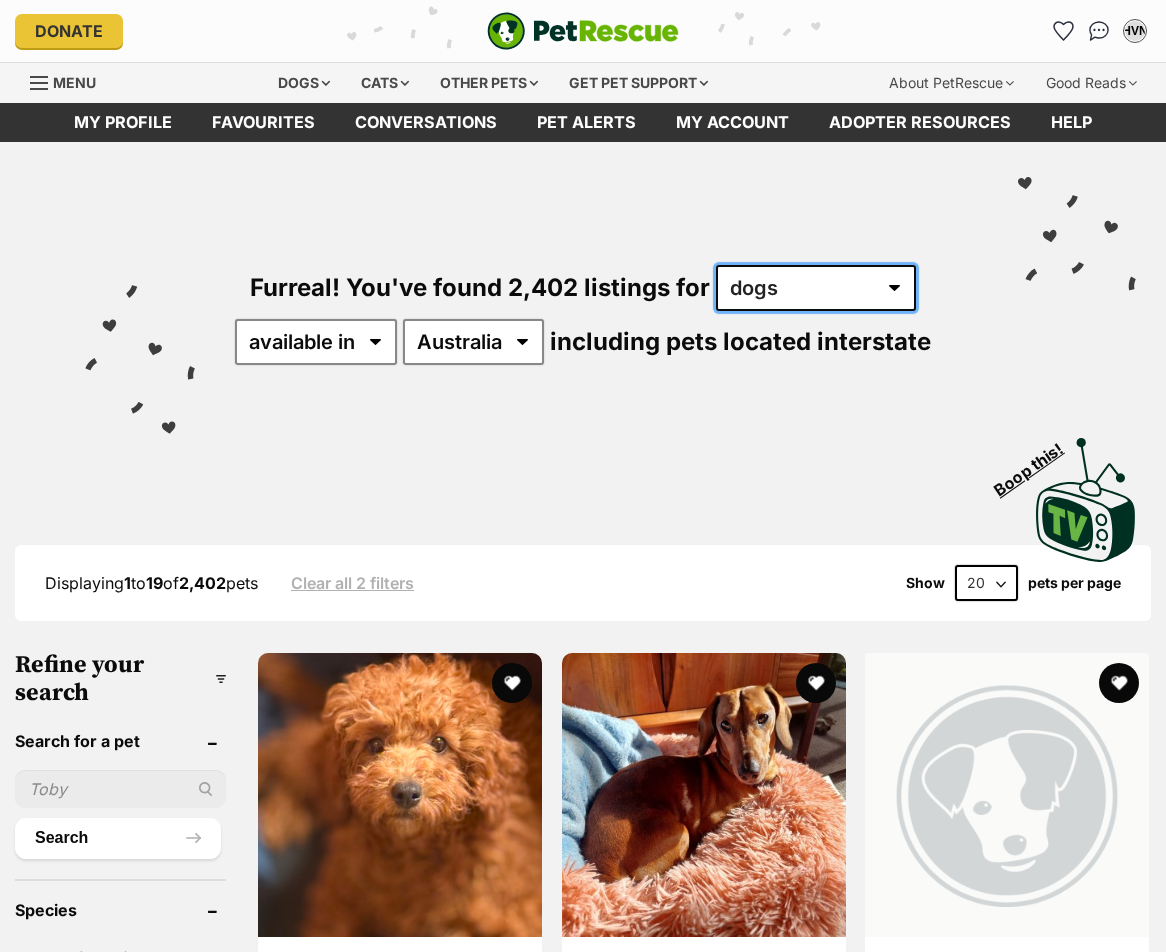 select on "any" 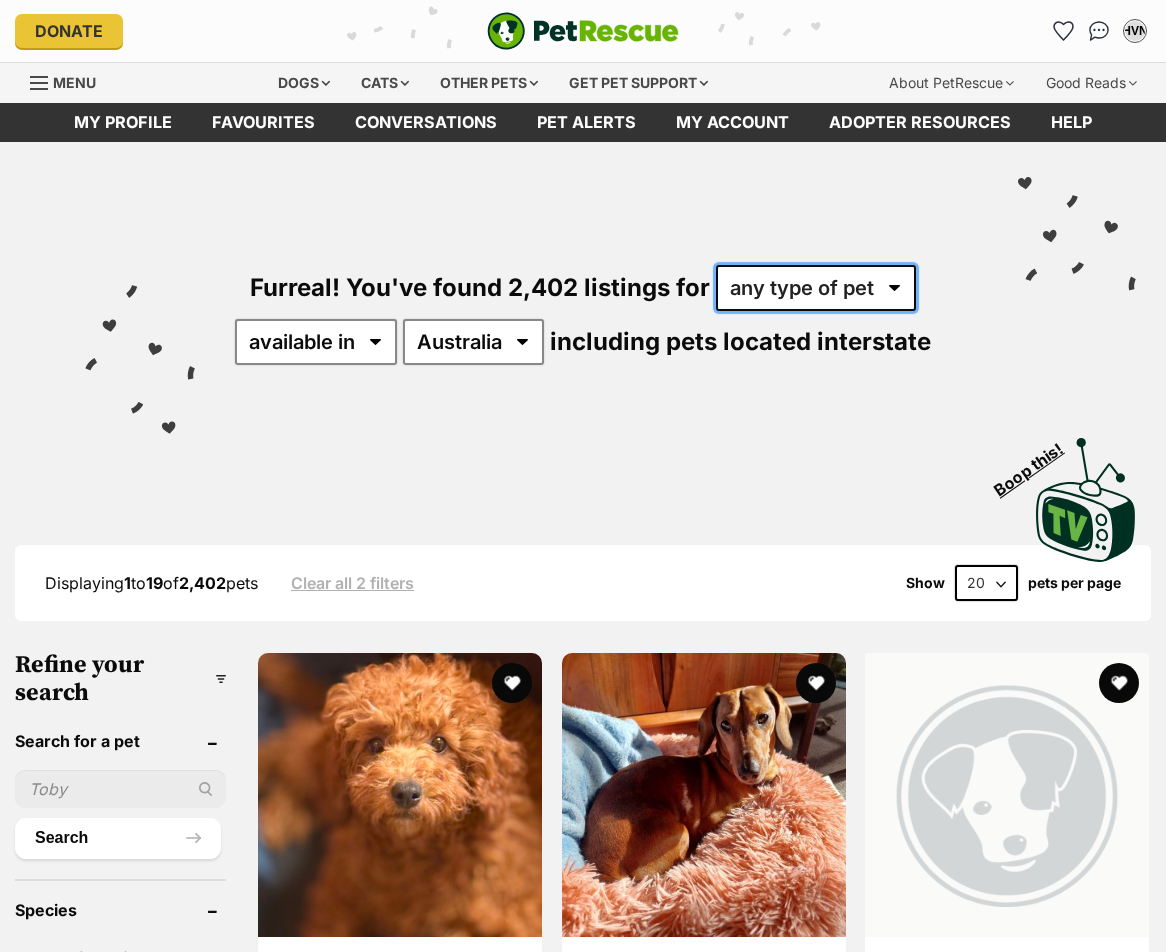 click on "any type of pet
cats
dogs
other pets" at bounding box center (816, 288) 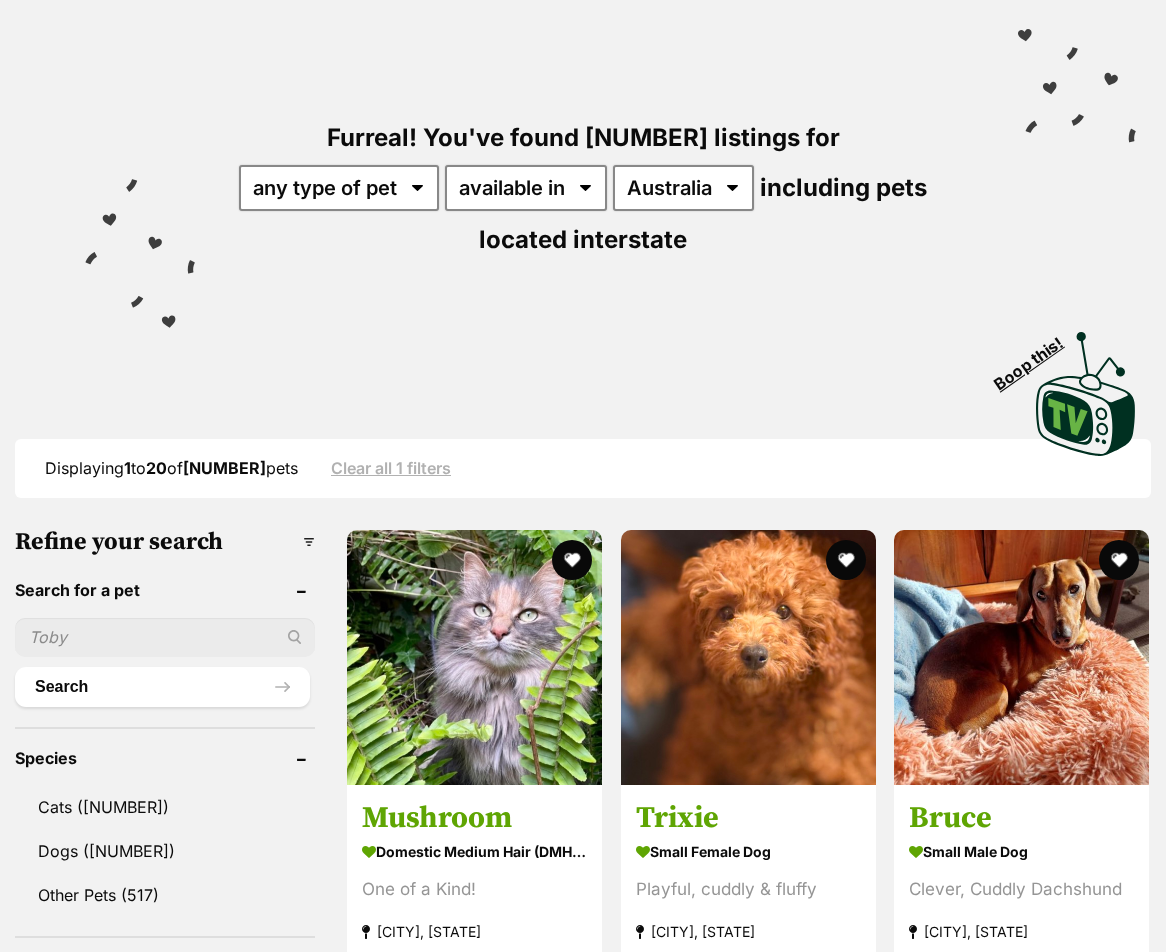 scroll, scrollTop: 200, scrollLeft: 0, axis: vertical 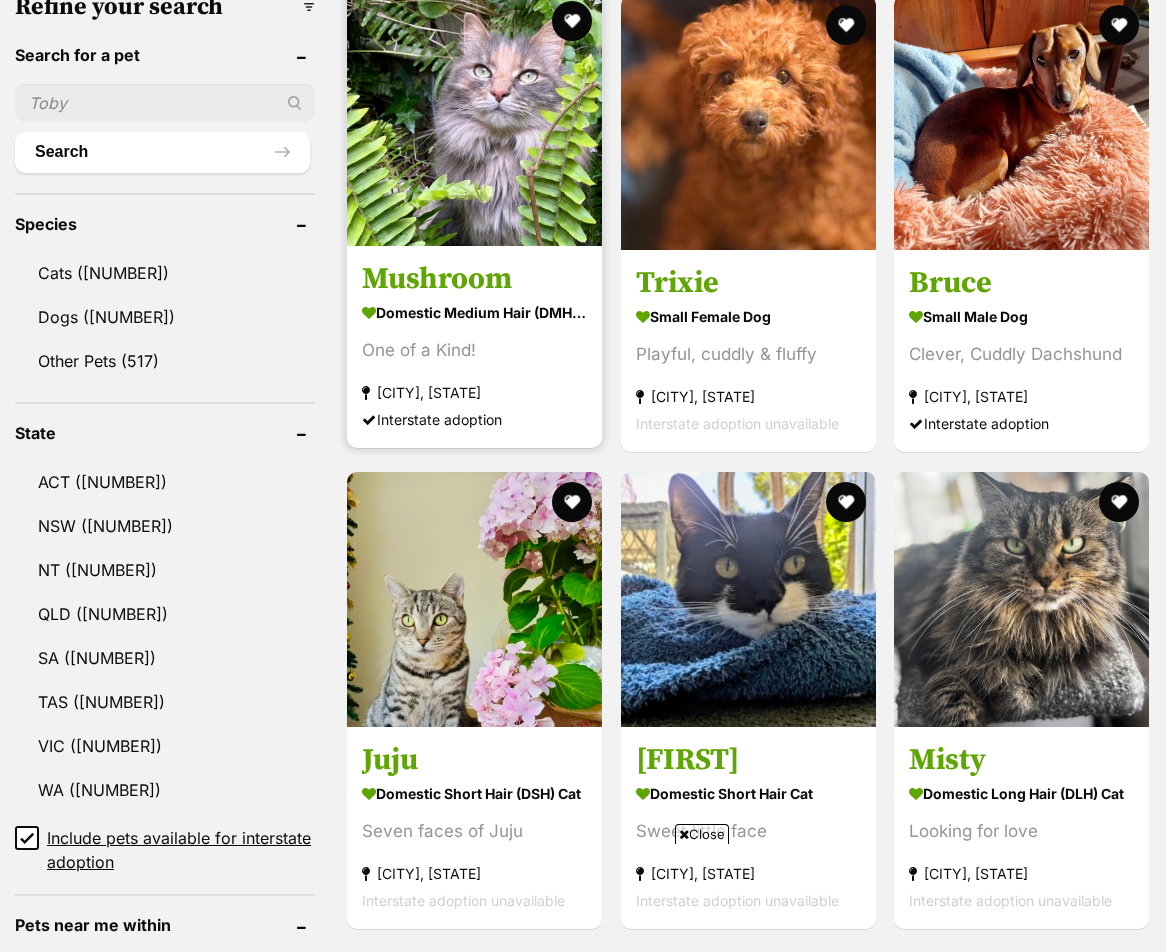 click on "Domestic Medium Hair (DMH) Cat" at bounding box center [474, 313] 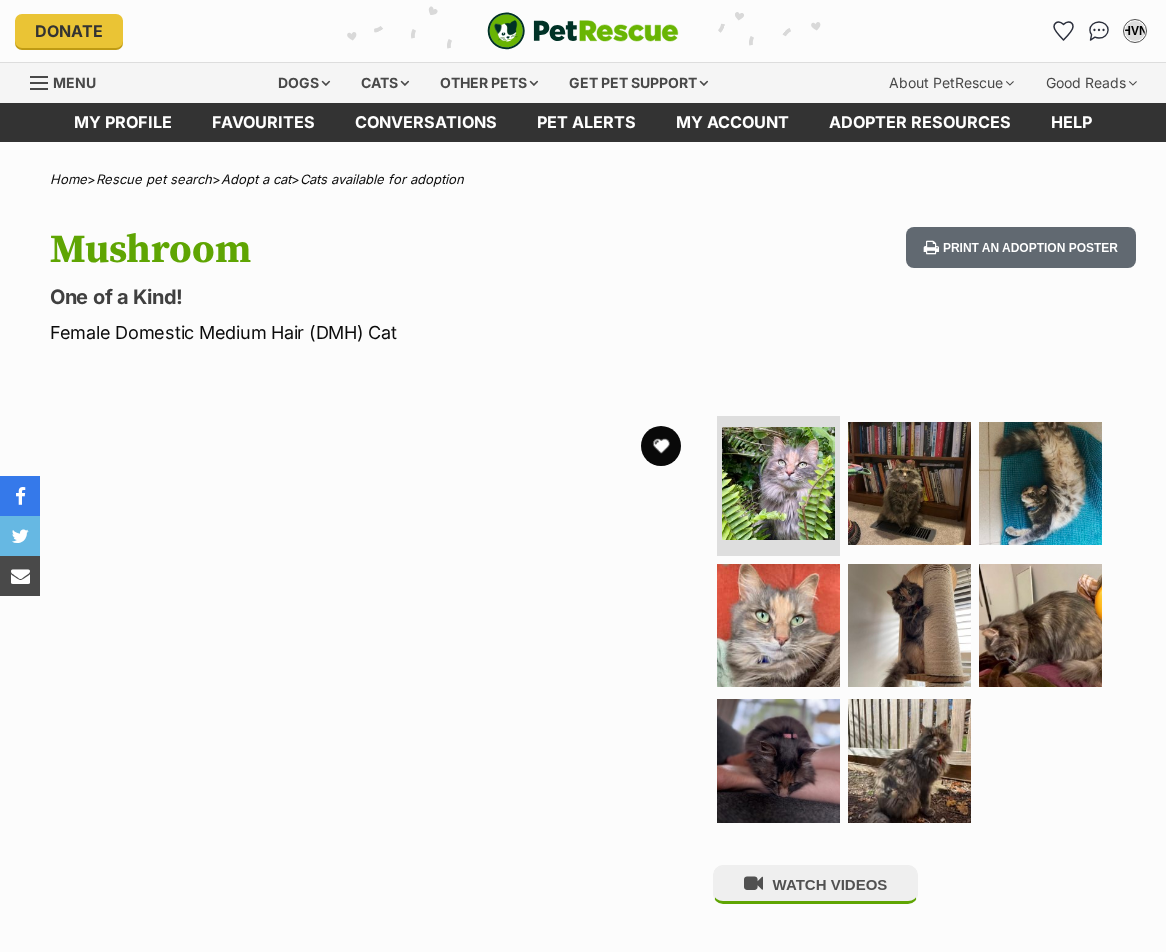 scroll, scrollTop: 0, scrollLeft: 0, axis: both 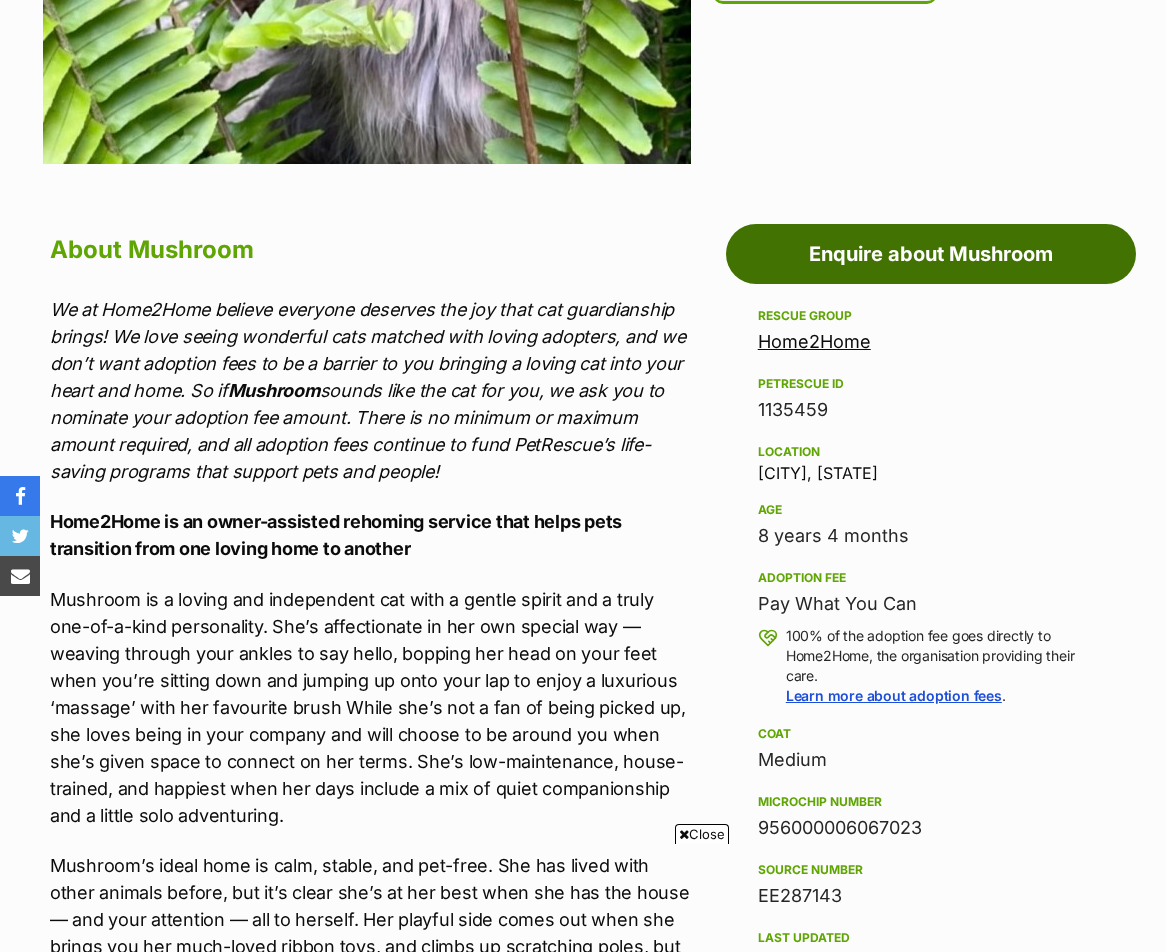 click on "Enquire about Mushroom" at bounding box center [931, 254] 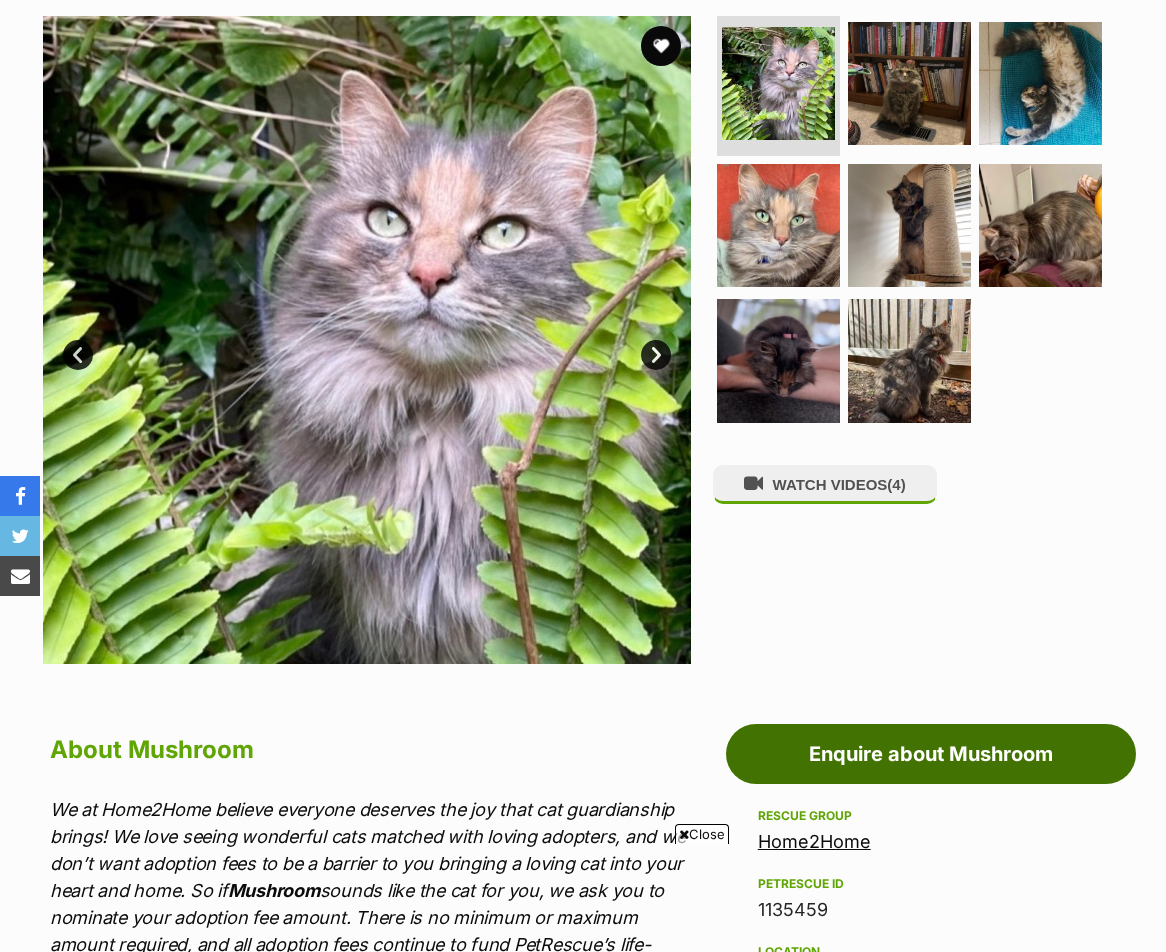 scroll, scrollTop: 326, scrollLeft: 0, axis: vertical 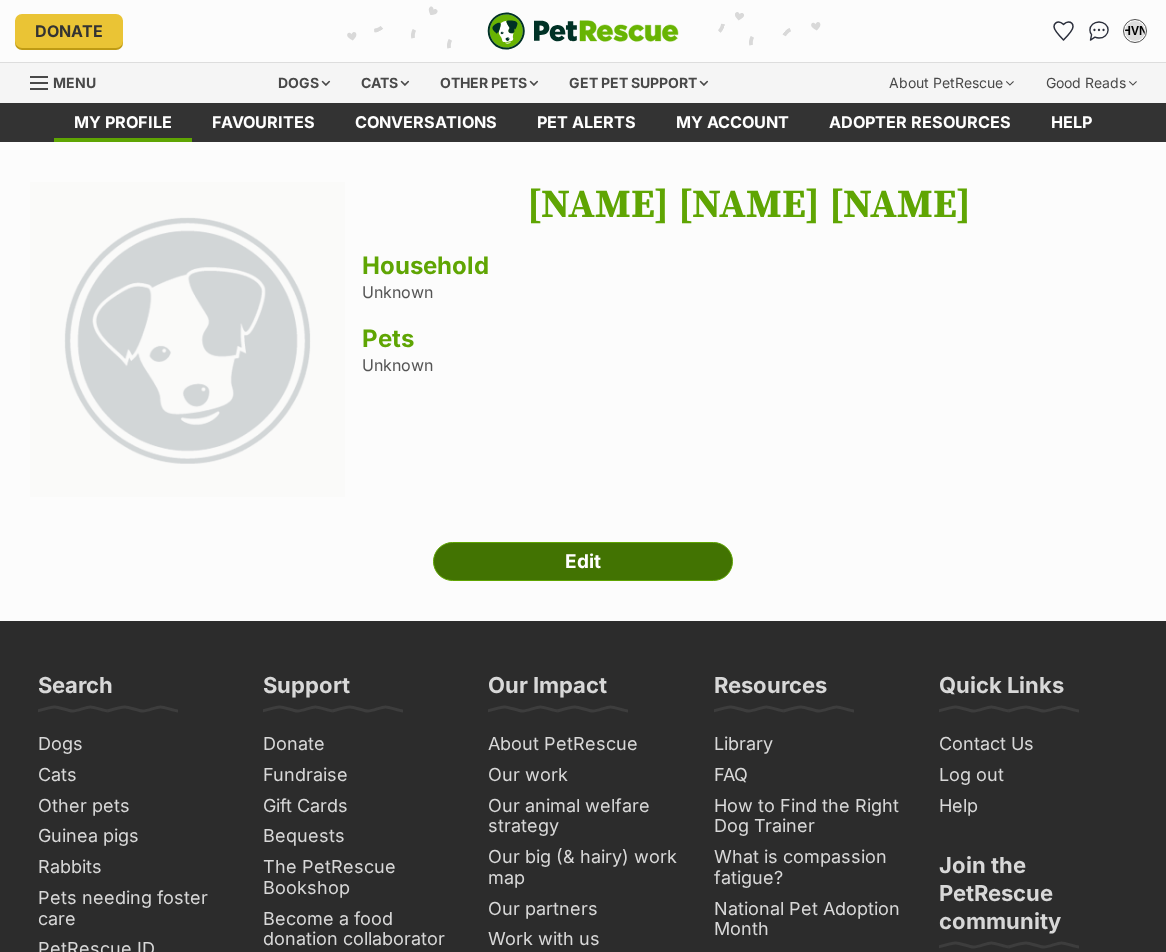 click on "Edit" at bounding box center [583, 562] 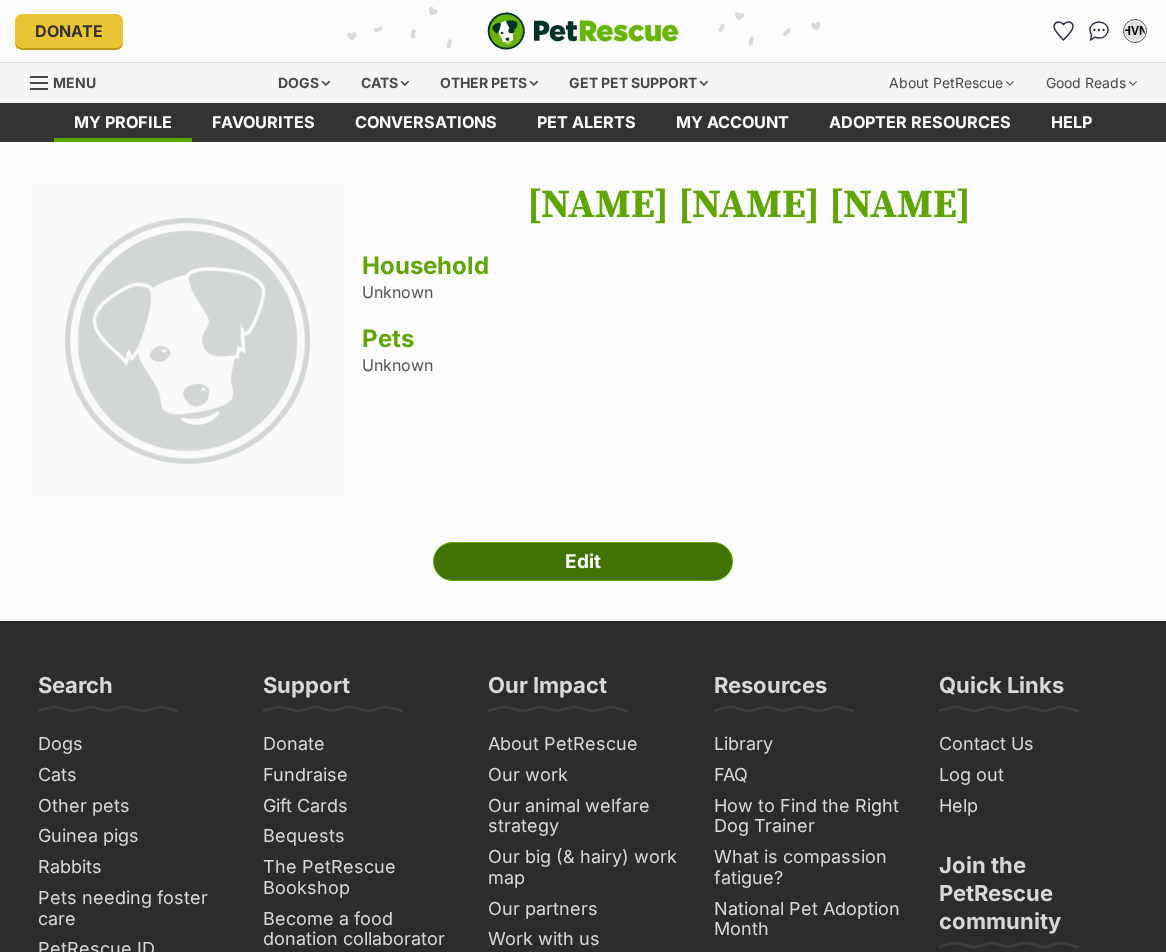 scroll, scrollTop: 0, scrollLeft: 0, axis: both 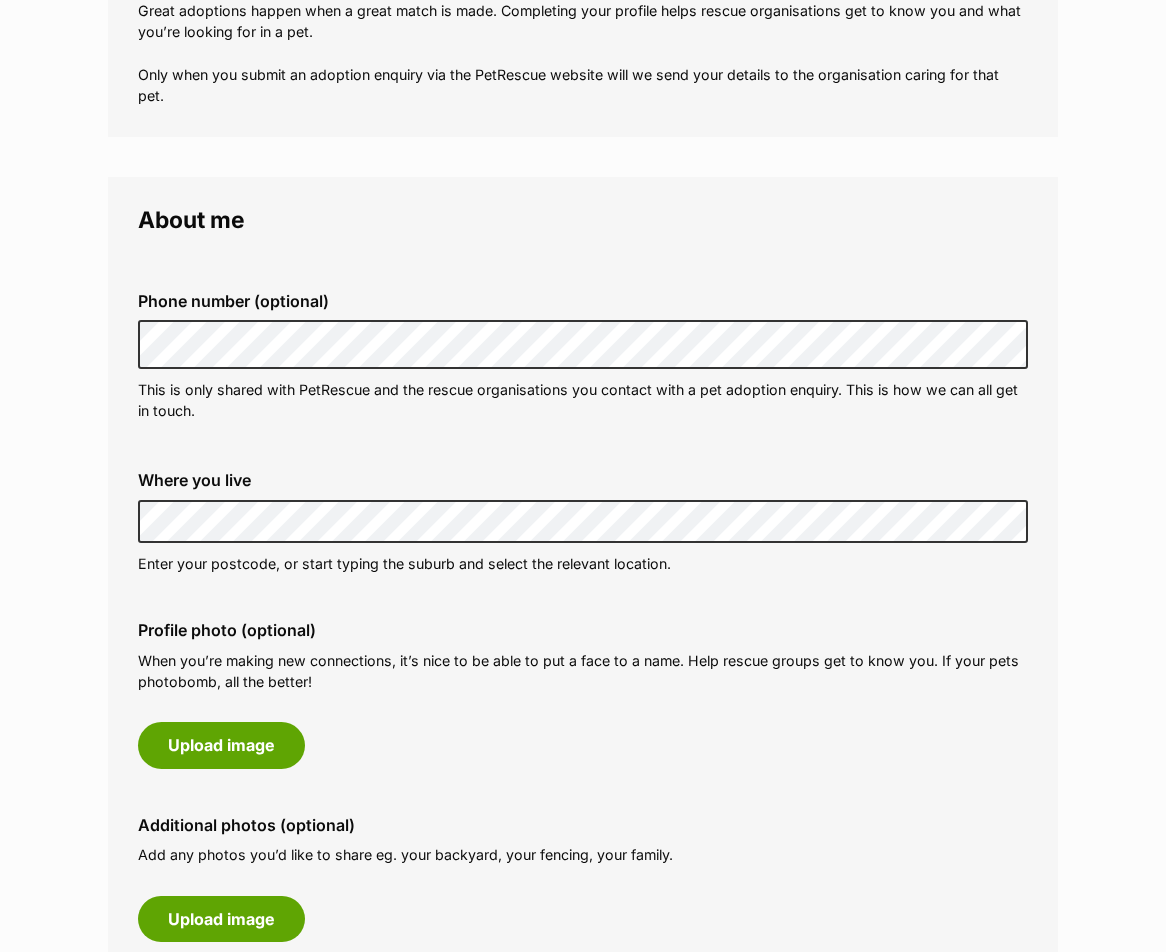 click on "Phone number (optional)
This is only shared with PetRescue and the rescue organisations you contact with a pet adoption enquiry. This is how we can all get in touch." at bounding box center [583, 356] 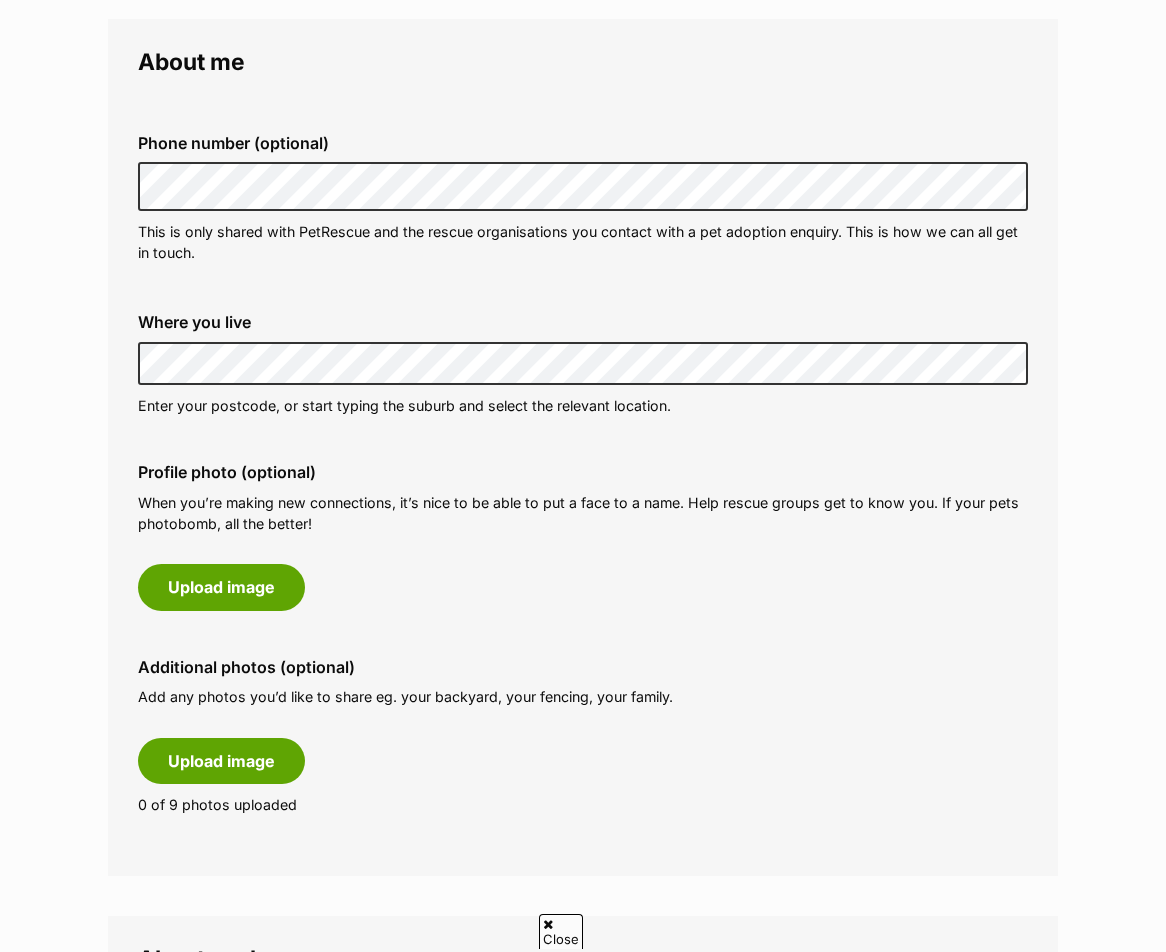scroll, scrollTop: 600, scrollLeft: 0, axis: vertical 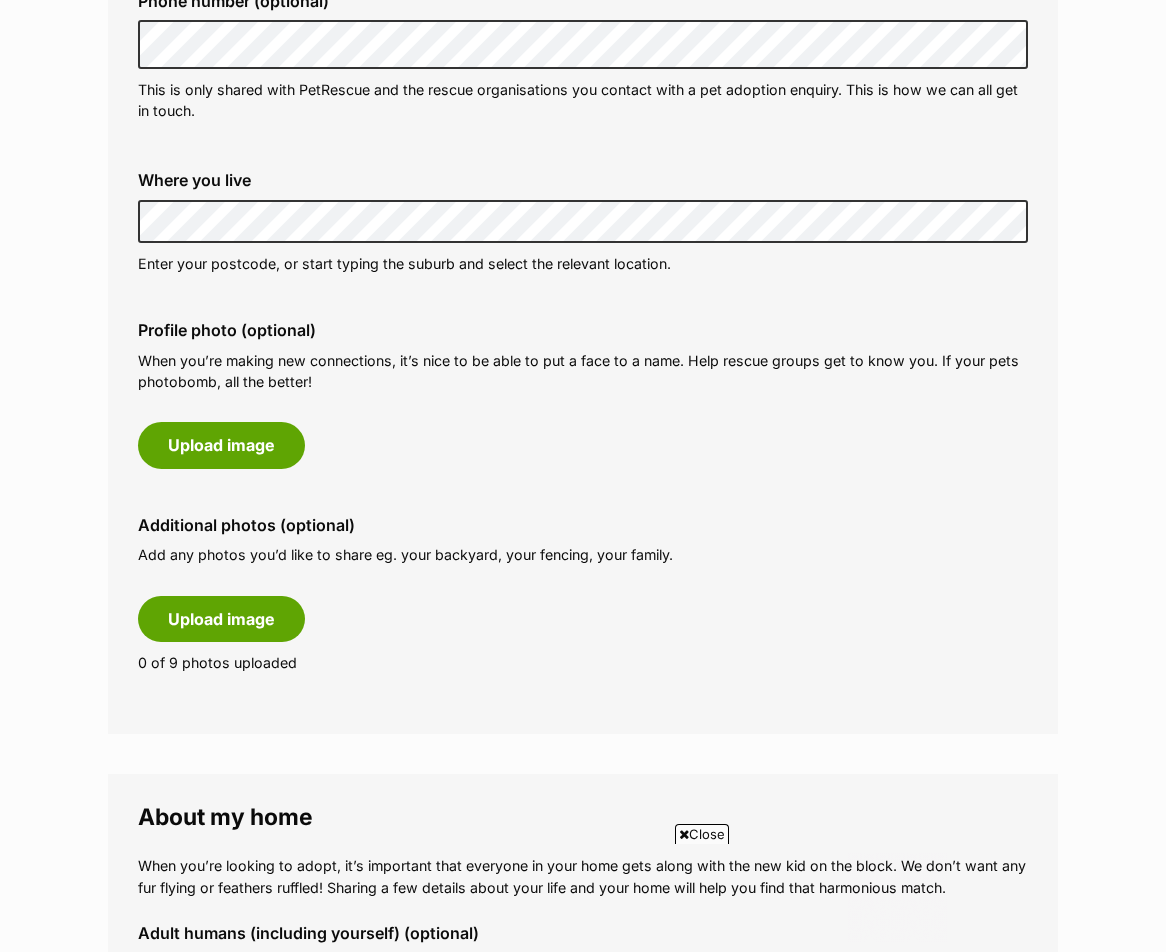 click on "Profile photo (optional)
When you’re making new connections, it’s nice to be able to put a face to a name. Help rescue groups get to know you. If your pets photobomb, all the better!
Upload image" at bounding box center (583, 394) 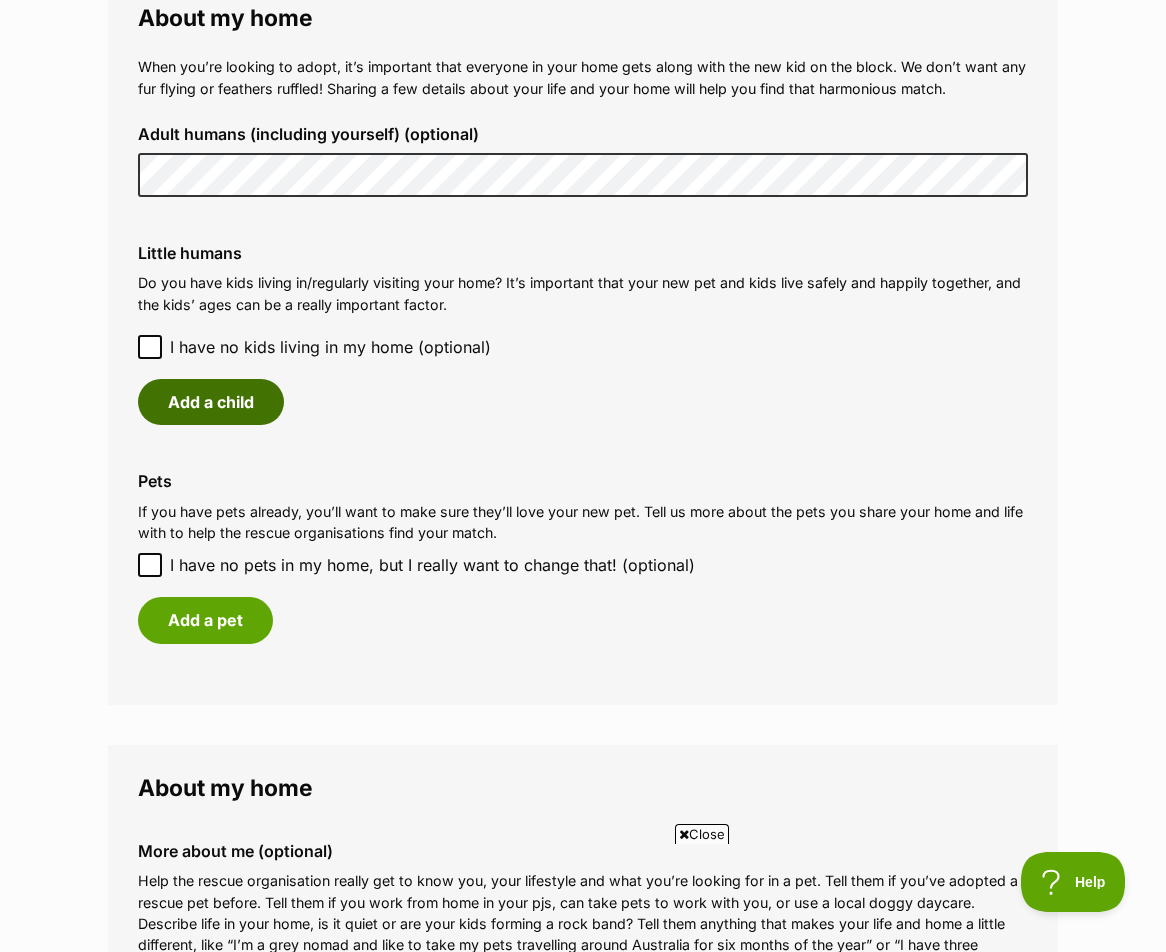 scroll, scrollTop: 0, scrollLeft: 0, axis: both 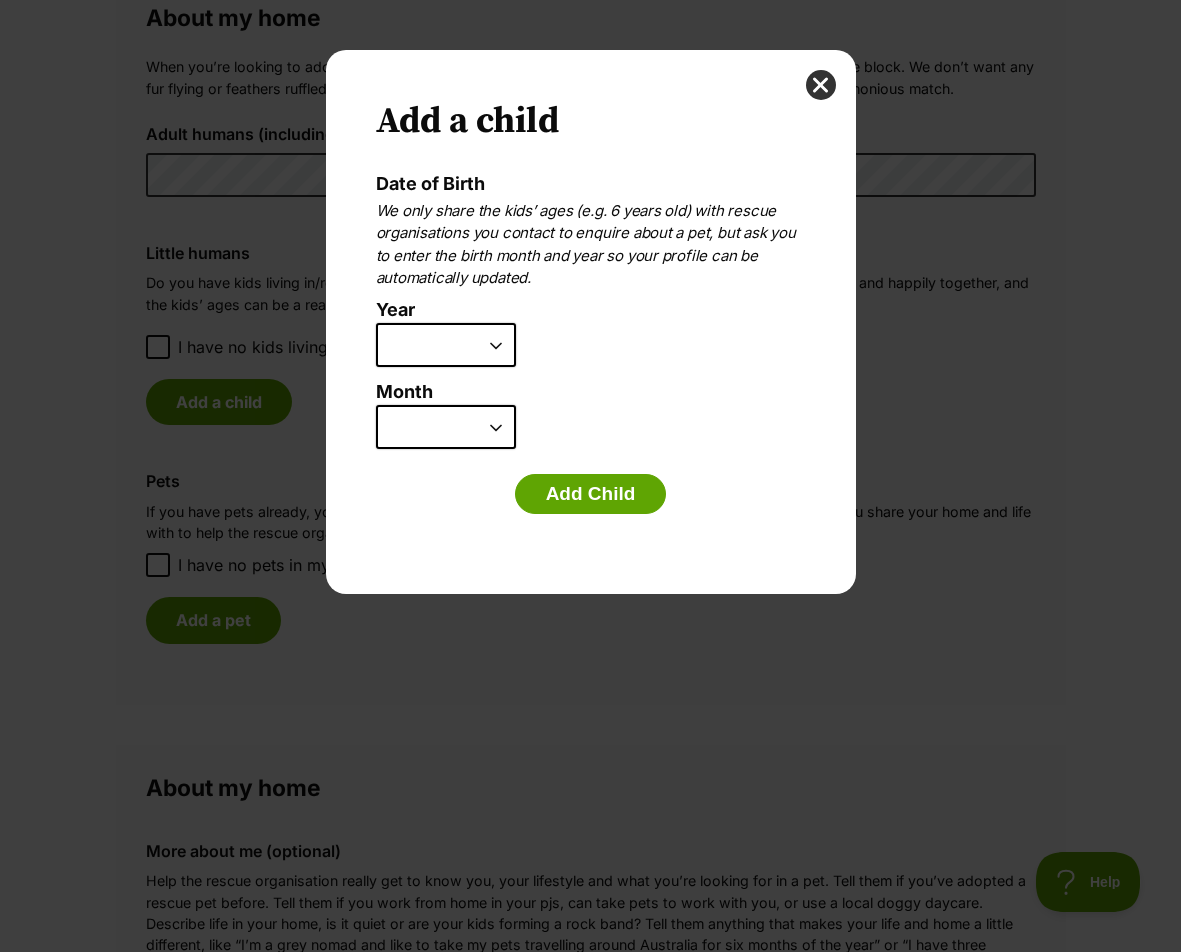 click on "2025
2024
2023
2022
2021
2020
2019
2018
2017
2016
2015
2014
2013
2012
2011
2010
2009
2008
2007" at bounding box center [446, 345] 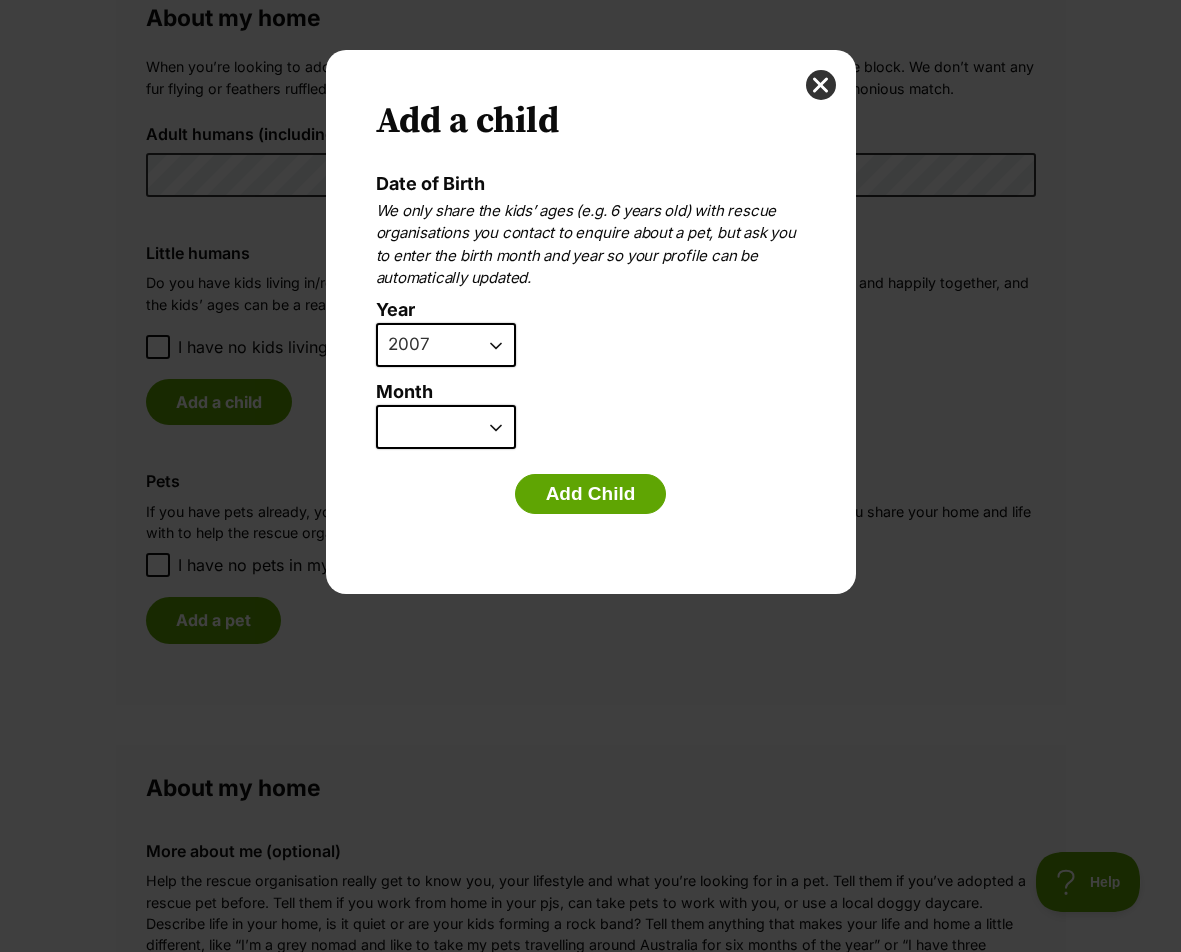 click on "2025
2024
2023
2022
2021
2020
2019
2018
2017
2016
2015
2014
2013
2012
2011
2010
2009
2008
2007" at bounding box center [446, 345] 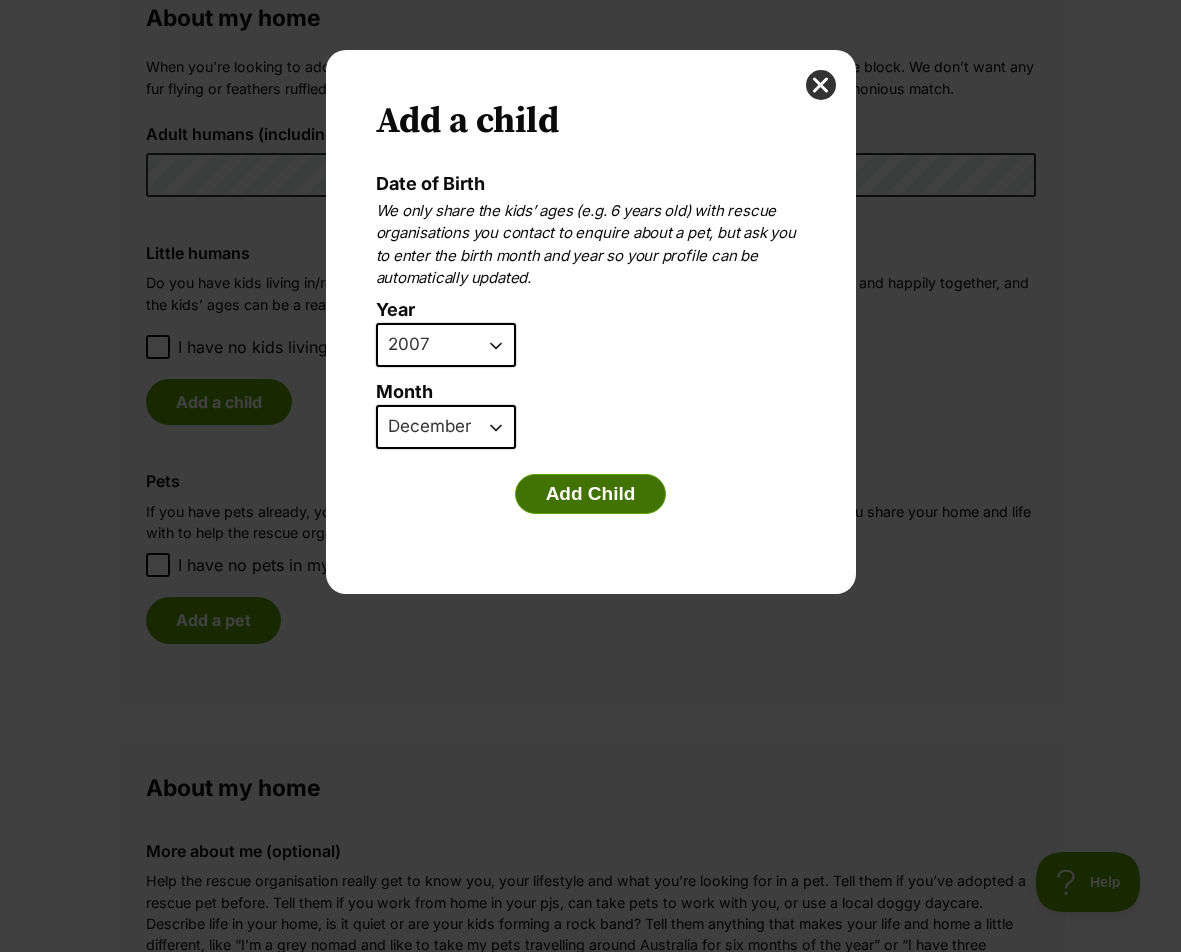 click on "Add Child" at bounding box center [591, 494] 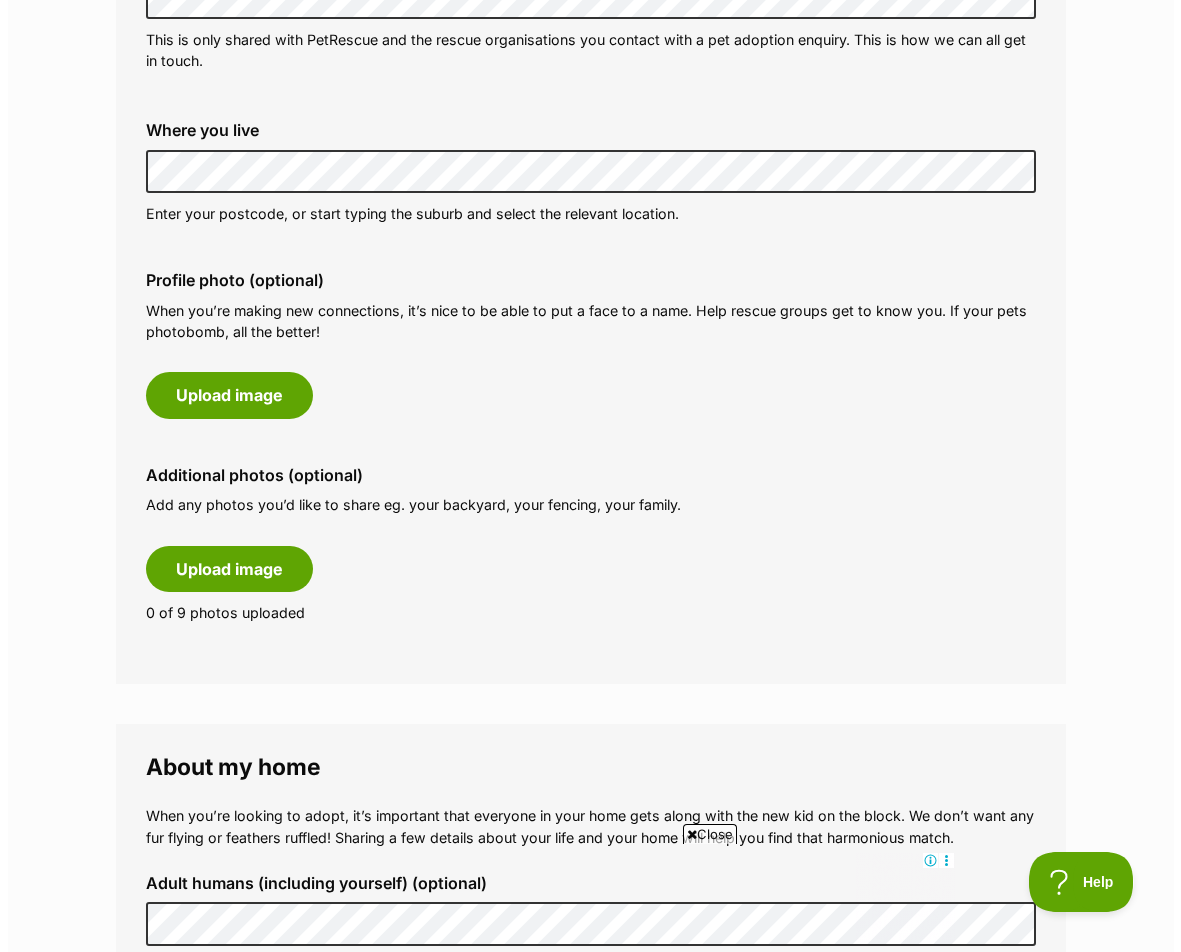 scroll, scrollTop: 699, scrollLeft: 0, axis: vertical 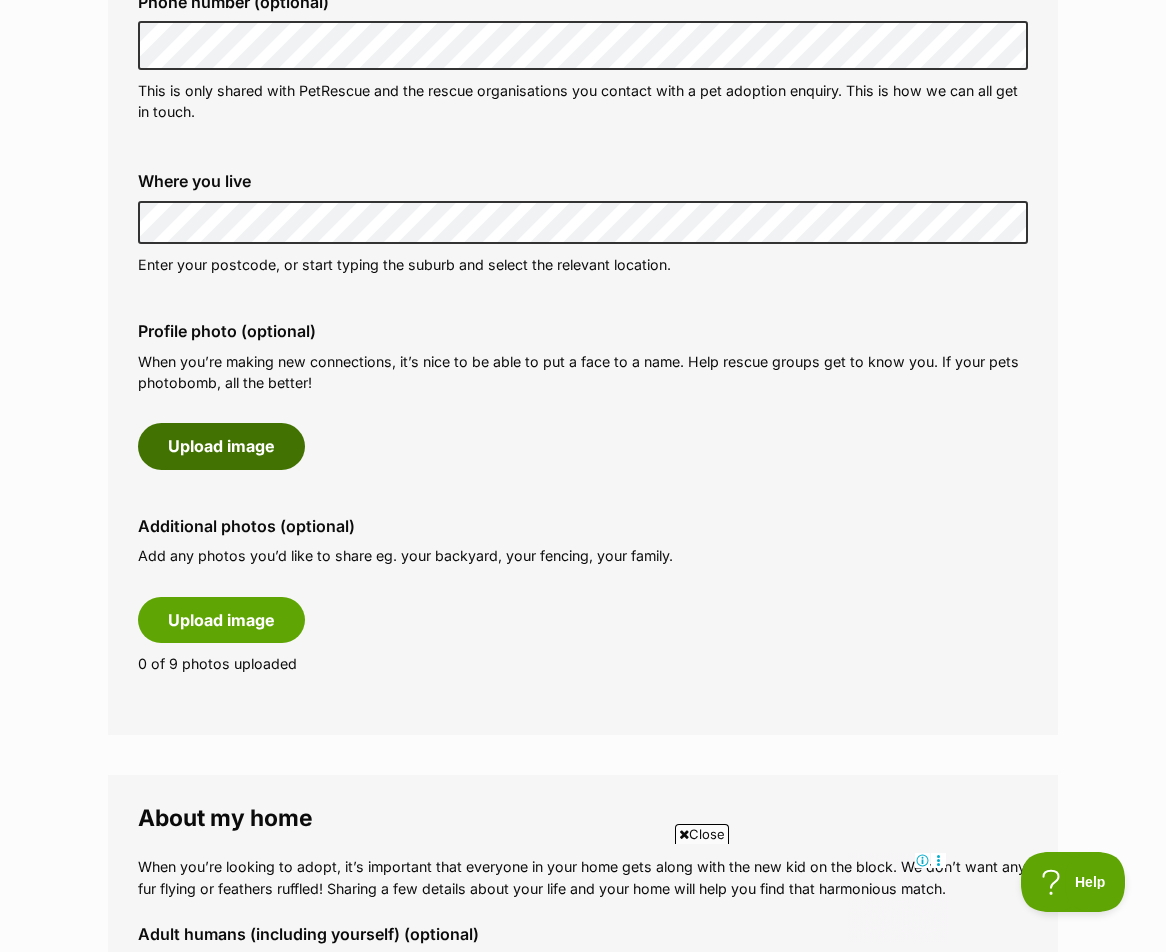 click on "Upload image" at bounding box center [221, 446] 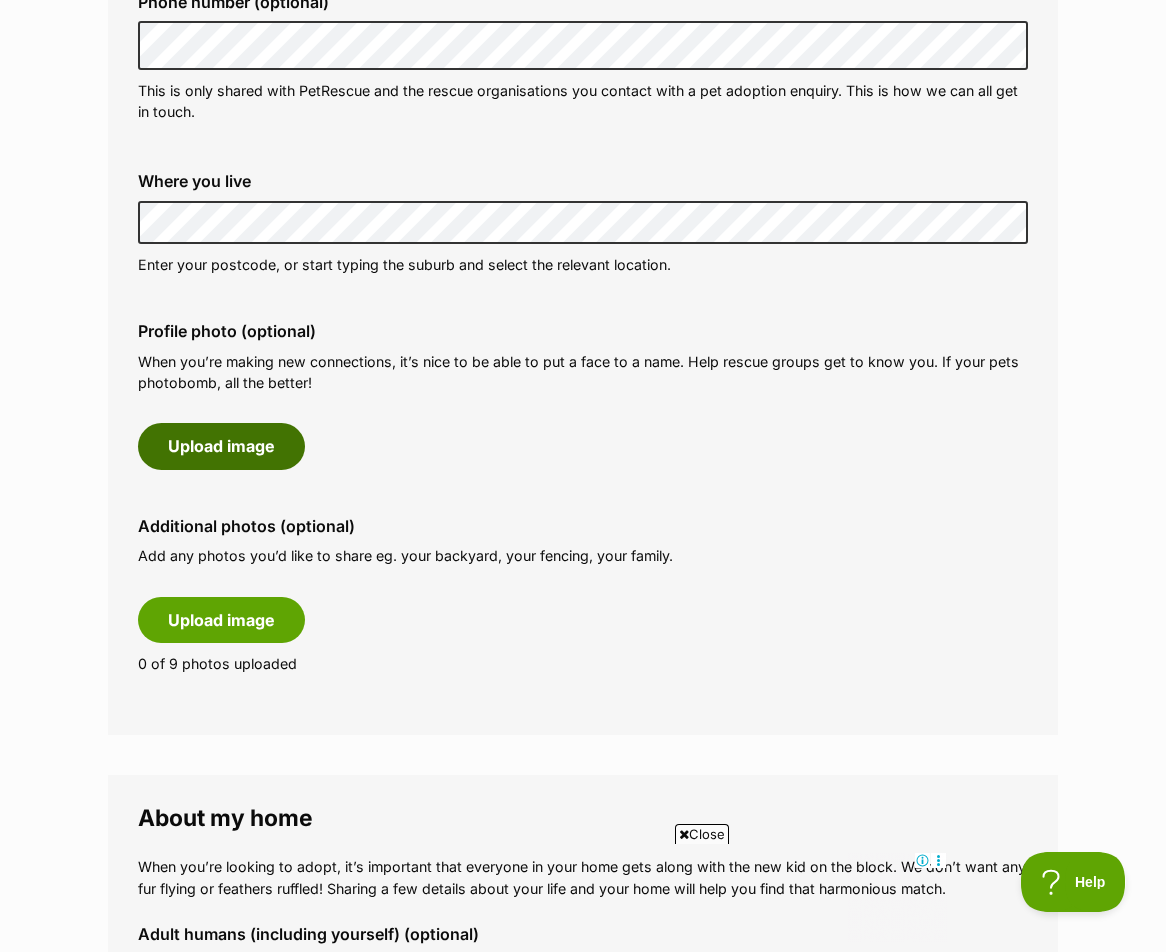 click on "Upload image" at bounding box center (221, 446) 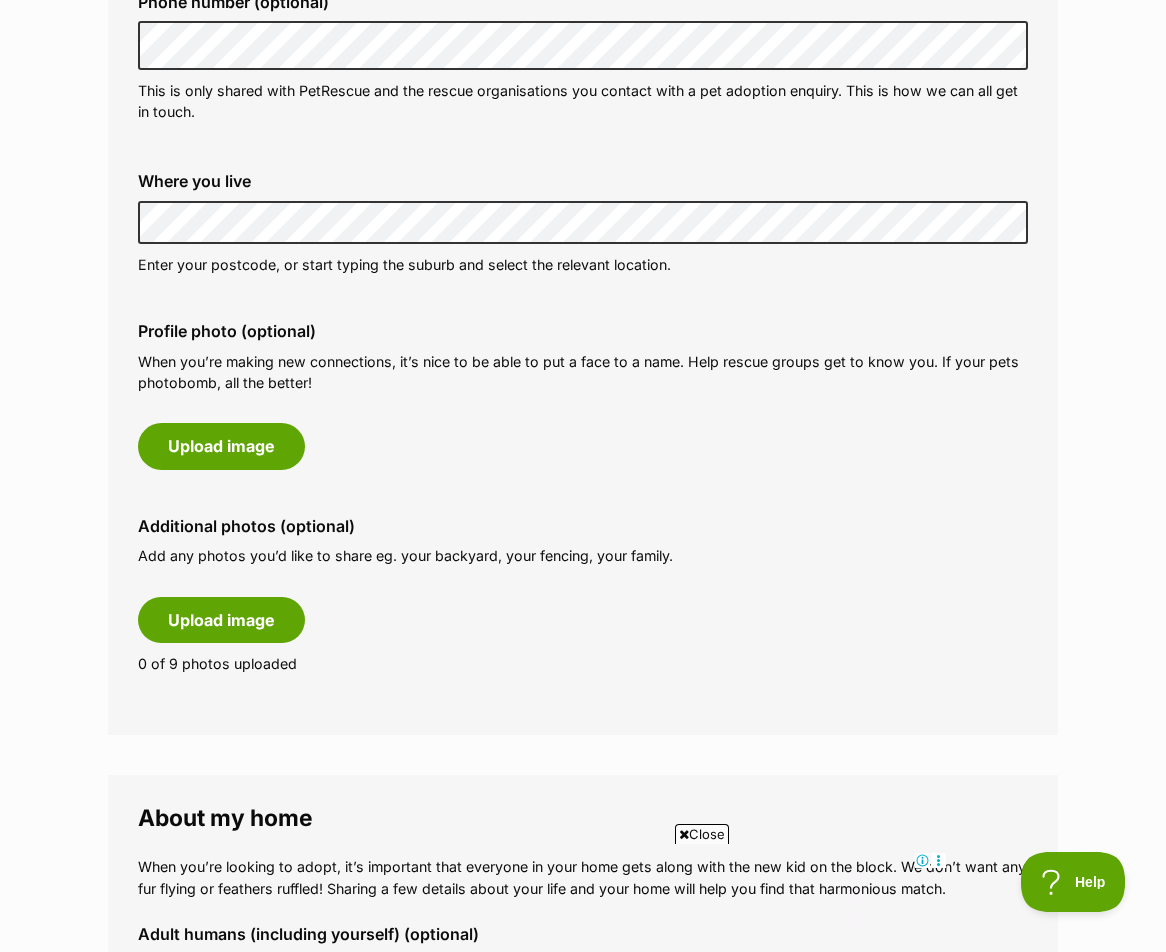 click on "Profile photo (optional)
When you’re making new connections, it’s nice to be able to put a face to a name. Help rescue groups get to know you. If your pets photobomb, all the better!
Upload image" at bounding box center (583, 395) 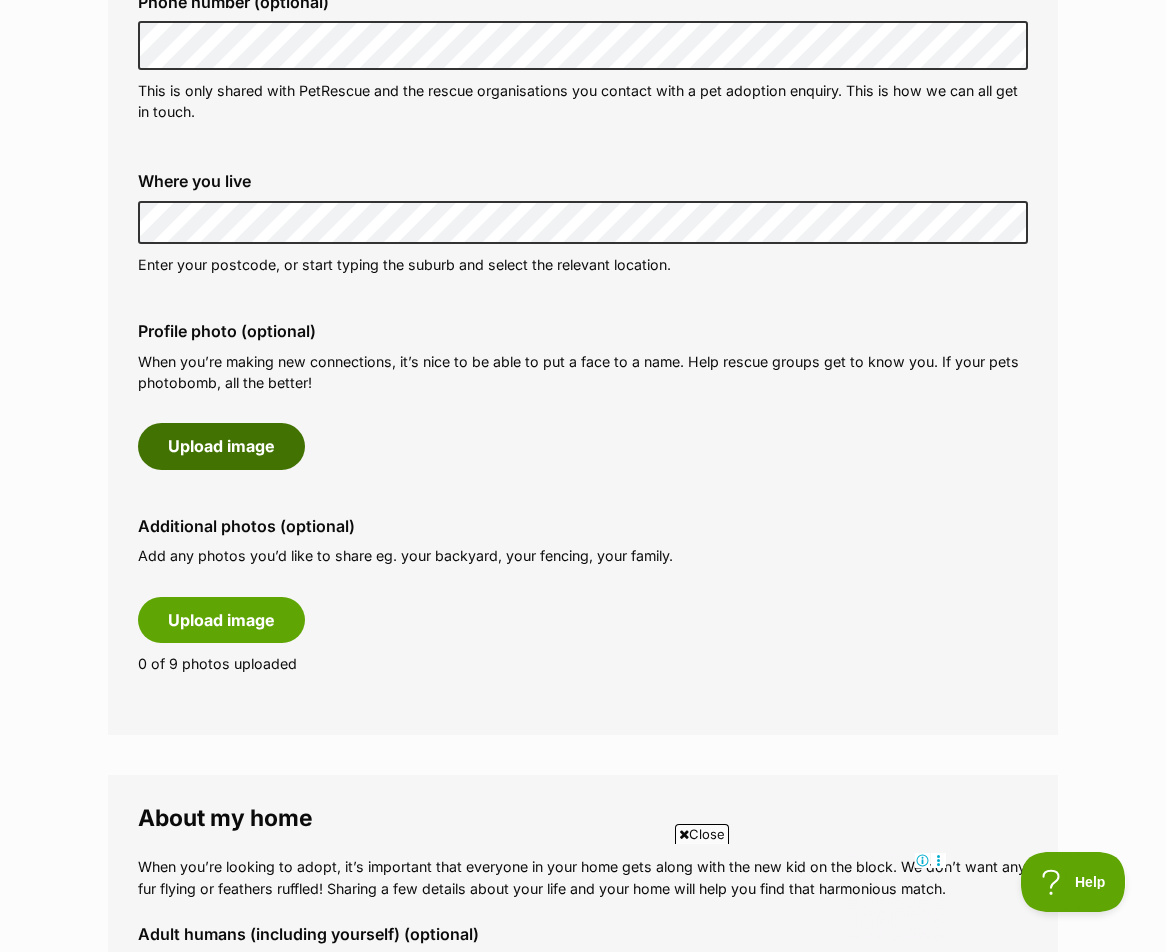 click on "Upload image" at bounding box center [221, 446] 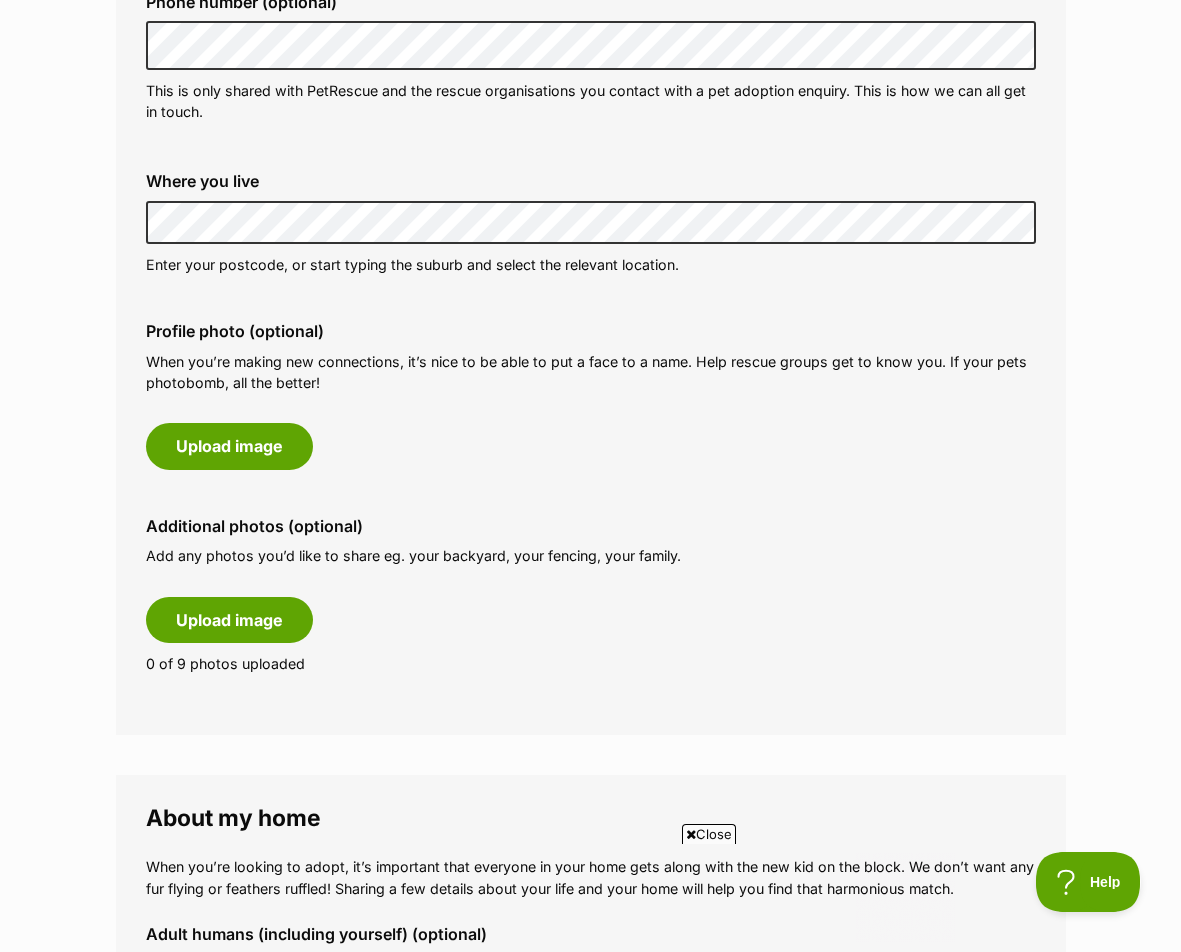 scroll, scrollTop: 0, scrollLeft: 0, axis: both 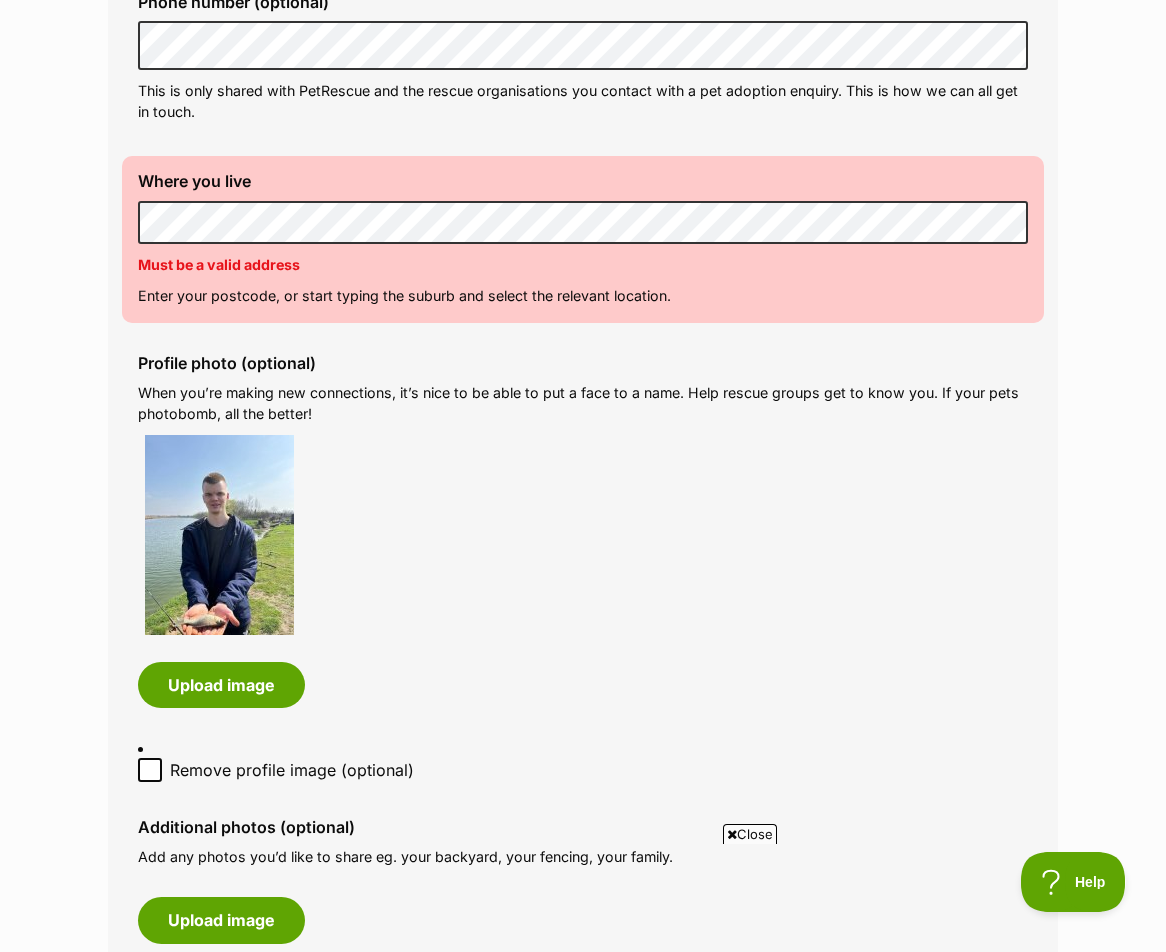 click on "Where you live
Address line 1 (optional)
Address line 2 (optional)
Suburb (optional)
State
Postcode
Can't be blank
Must be a valid address
Enter your postcode, or start typing the suburb and select the relevant location." at bounding box center [583, 239] 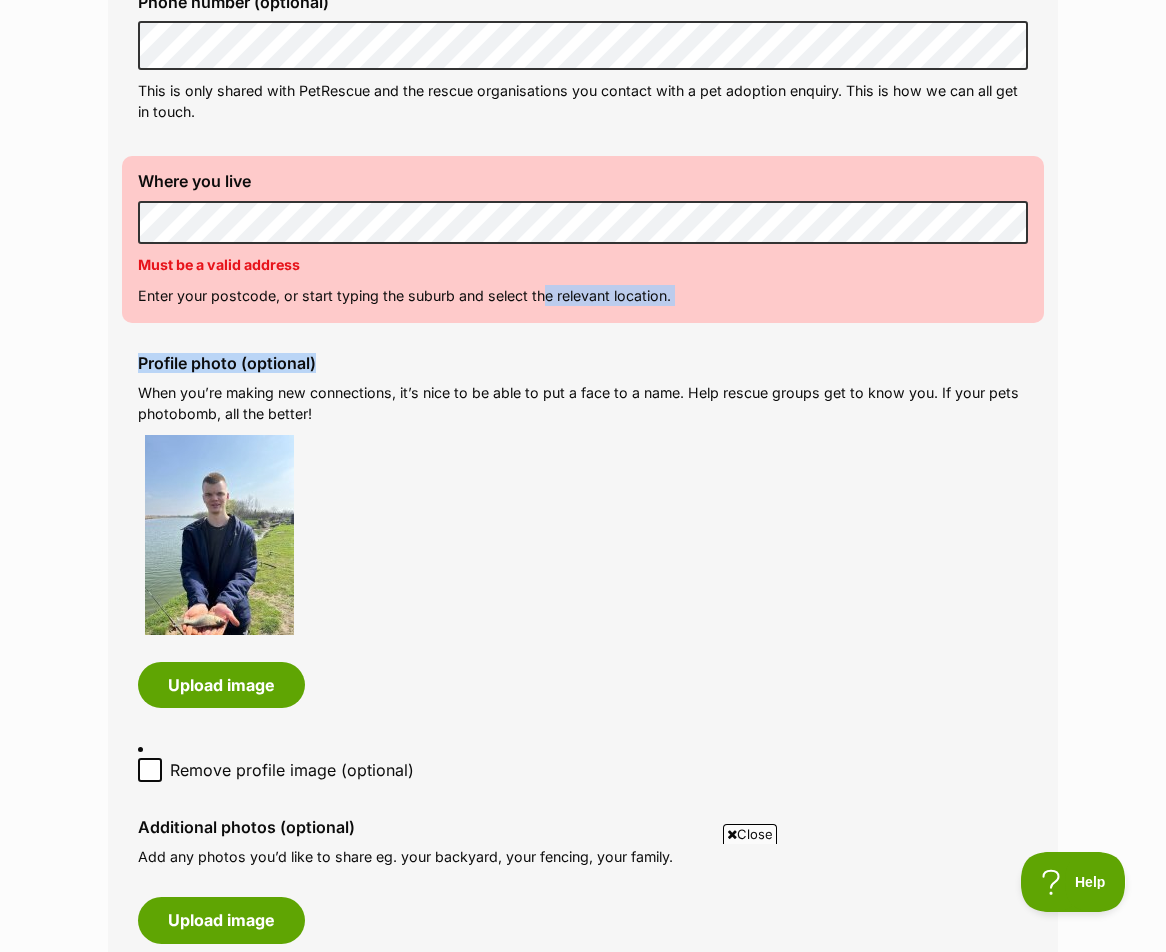 click on "Phone number (optional)
This is only shared with PetRescue and the rescue organisations you contact with a pet adoption enquiry. This is how we can all get in touch.
Where you live
Address line 1 (optional)
Address line 2 (optional)
Suburb (optional)
State
Postcode
Can't be blank
Must be a valid address
Enter your postcode, or start typing the suburb and select the relevant location.
Profile photo (optional)
When you’re making new connections, it’s nice to be able to put a face to a name. Help rescue groups get to know you. If your pets photobomb, all the better!
Upload image
Remove profile image (optional)
Additional photos (optional)
Add any photos you’d like to share eg. your backyard, your fencing, your family.
Upload image
0 of 9 photos uploaded" at bounding box center (583, 475) 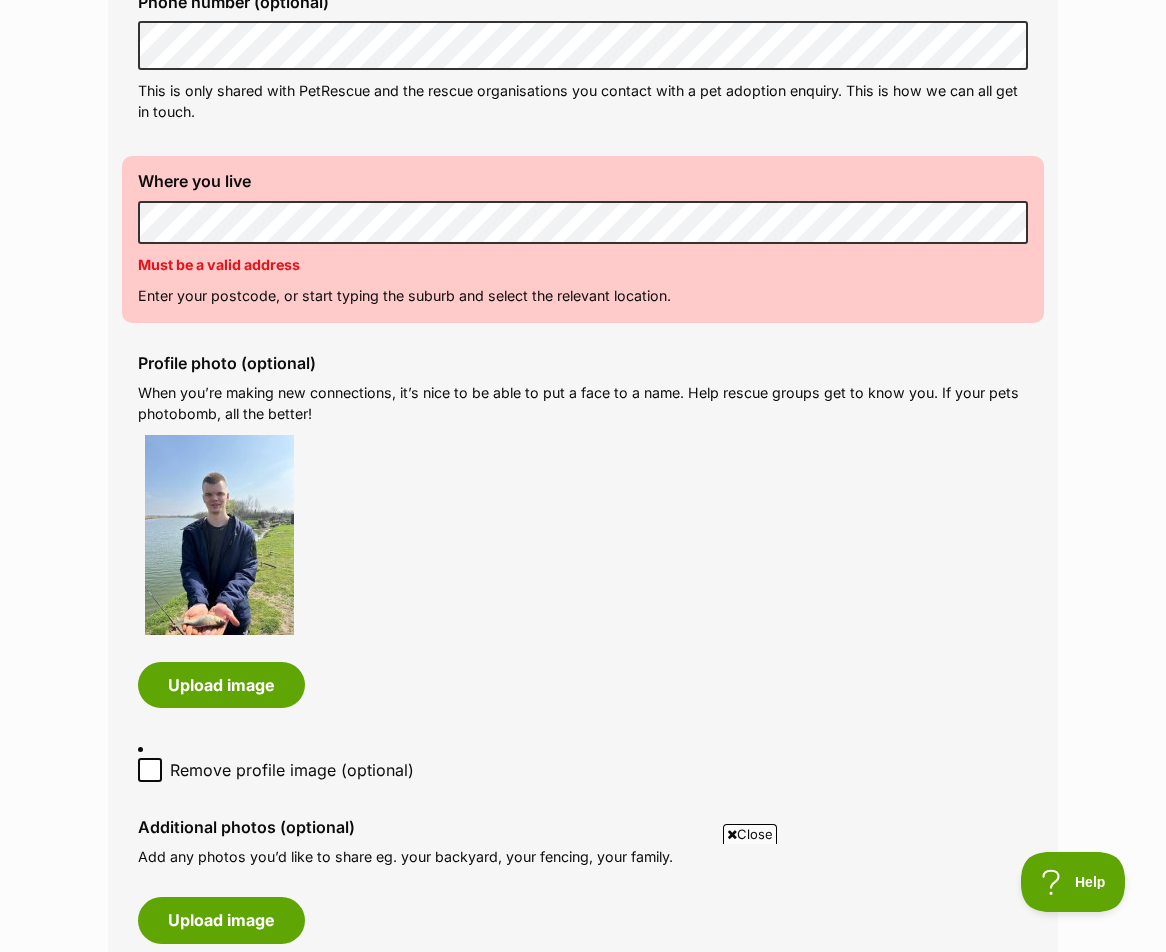 click on "Enter your postcode, or start typing the suburb and select the relevant location." at bounding box center [583, 295] 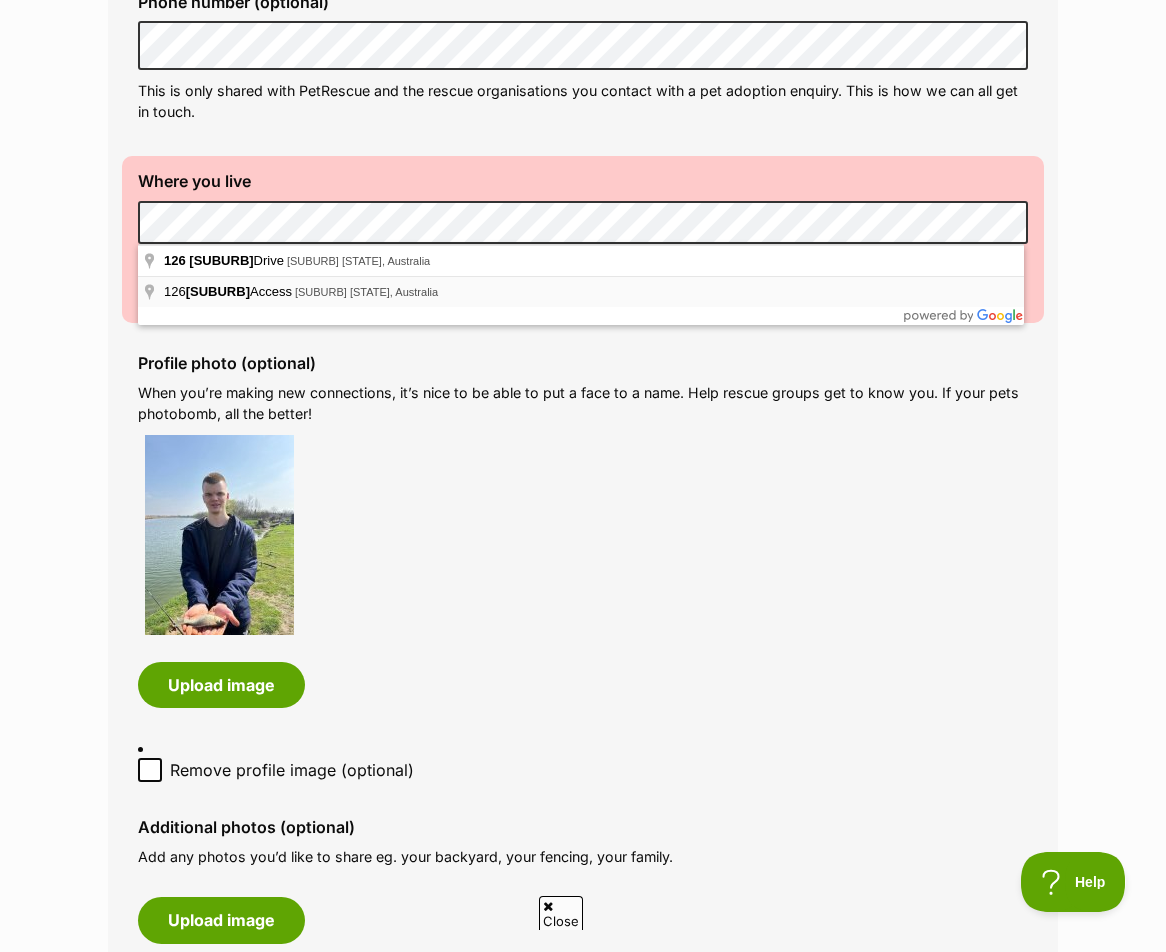 scroll, scrollTop: 0, scrollLeft: 0, axis: both 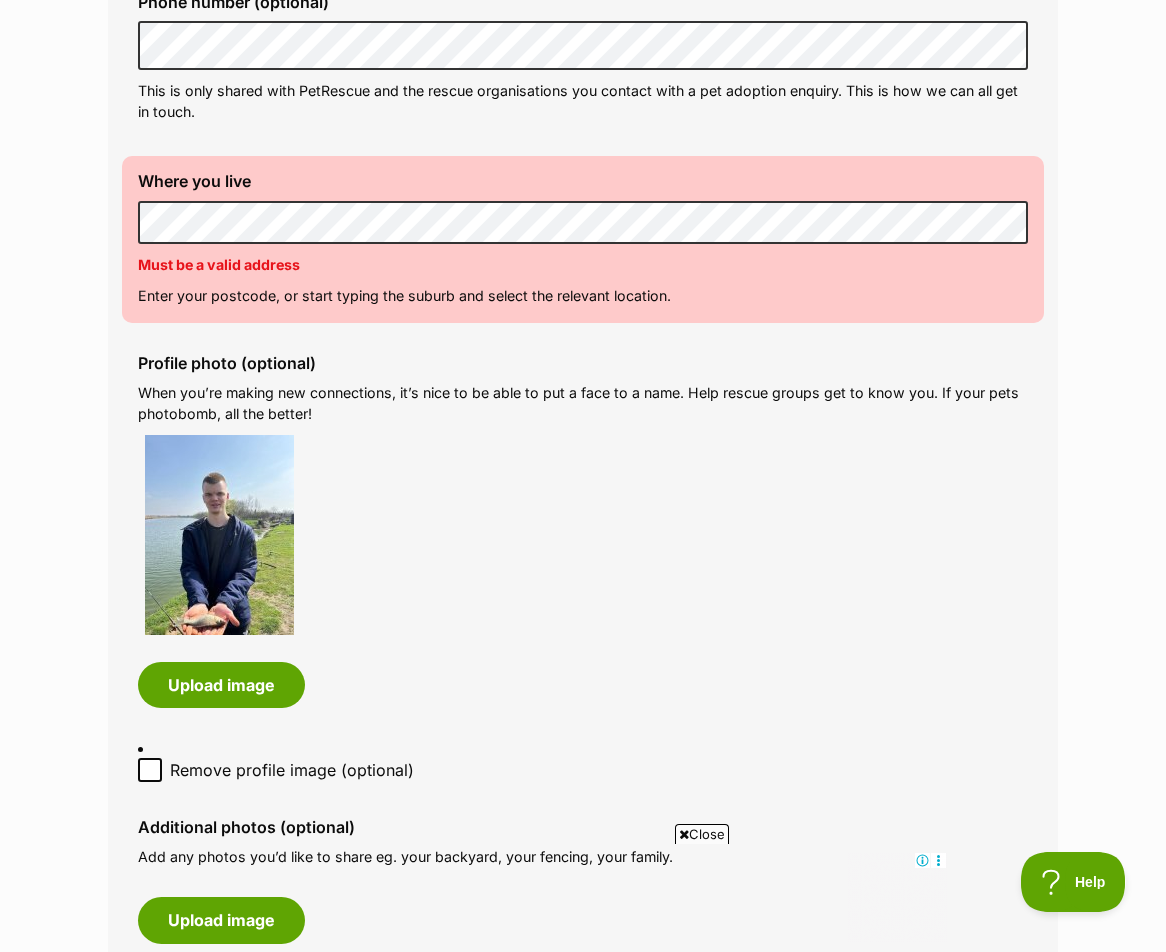 click on "Where you live
Address line 1 (optional)
Address line 2 (optional)
Suburb (optional)
State [STATE]
Postcode
Can't be blank
Must be a valid address
Enter your postcode, or start typing the suburb and select the relevant location." at bounding box center [583, 239] 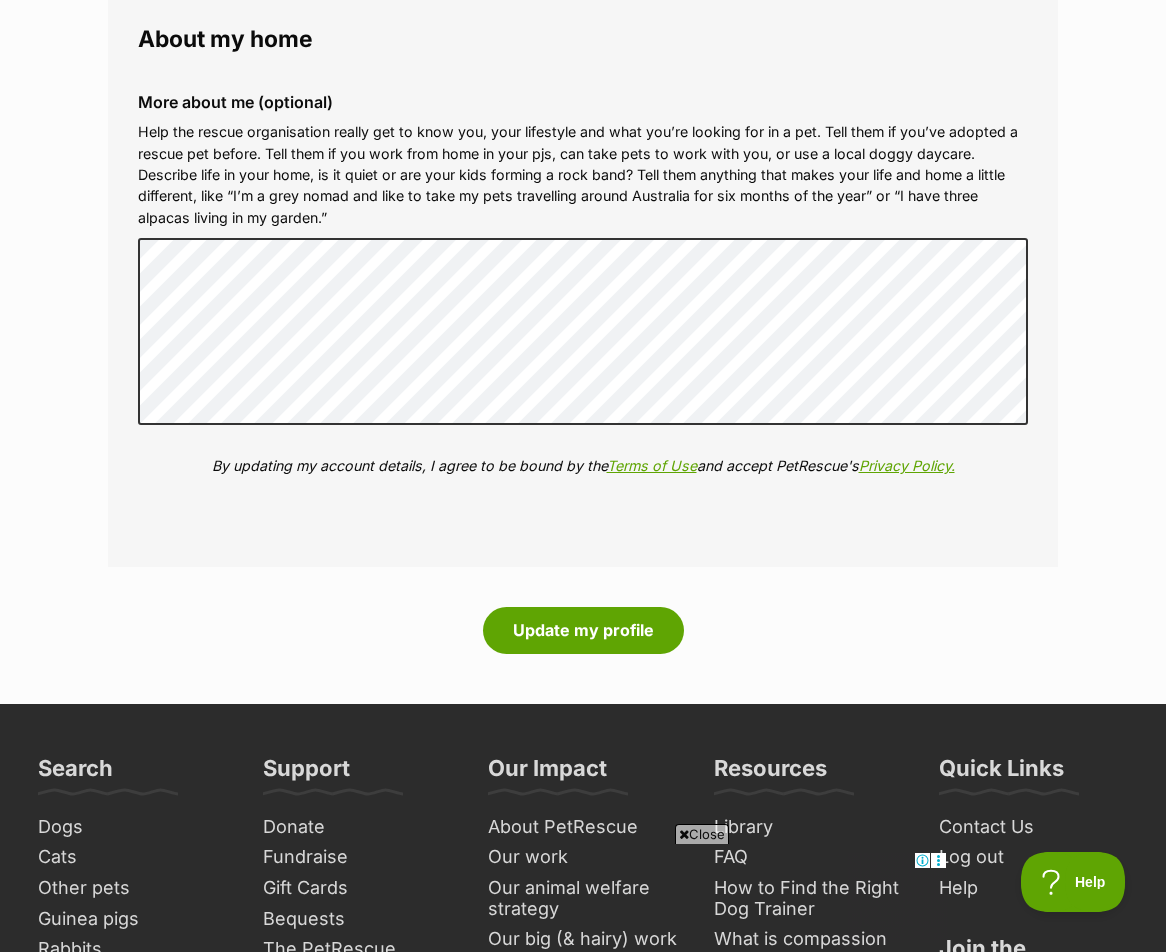 scroll, scrollTop: 2599, scrollLeft: 0, axis: vertical 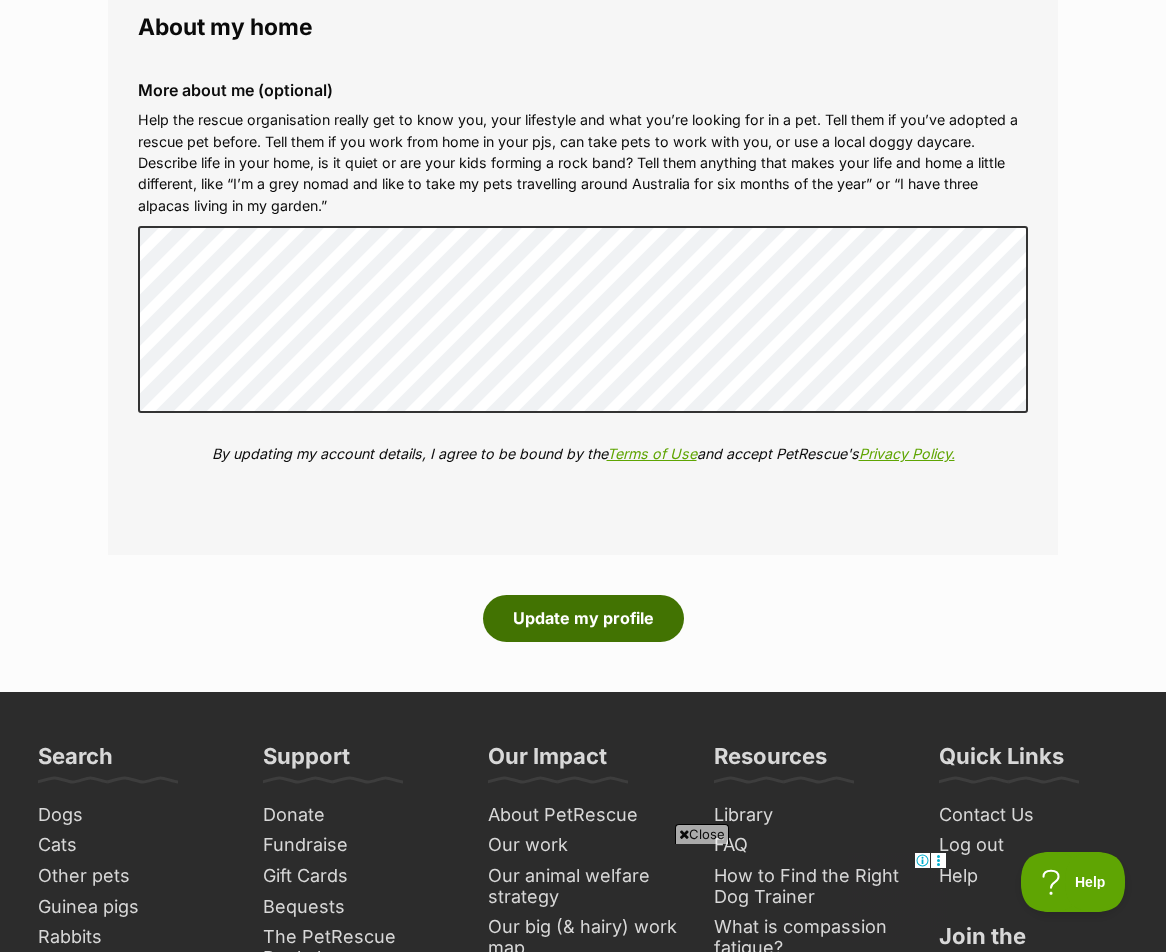 click on "Update my profile" at bounding box center [583, 618] 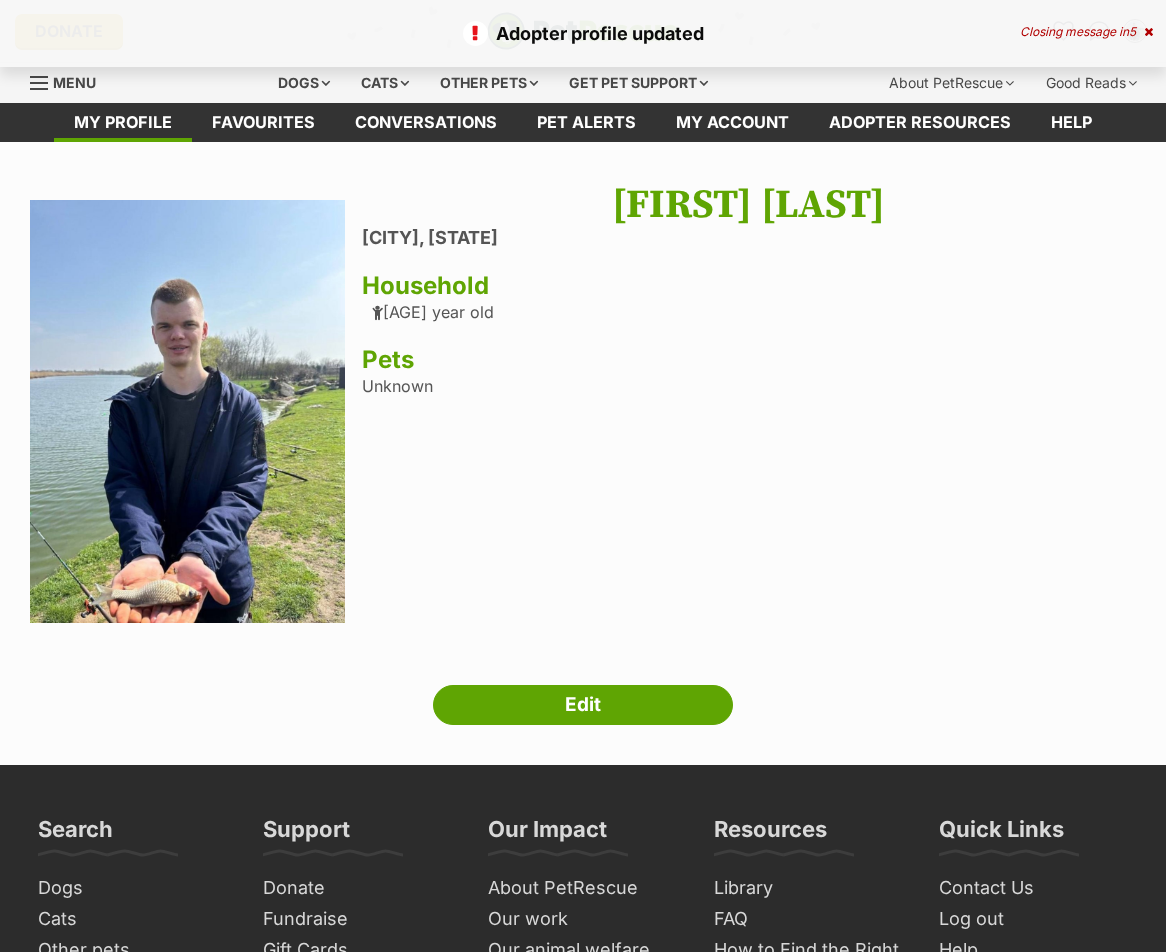 scroll, scrollTop: 0, scrollLeft: 0, axis: both 